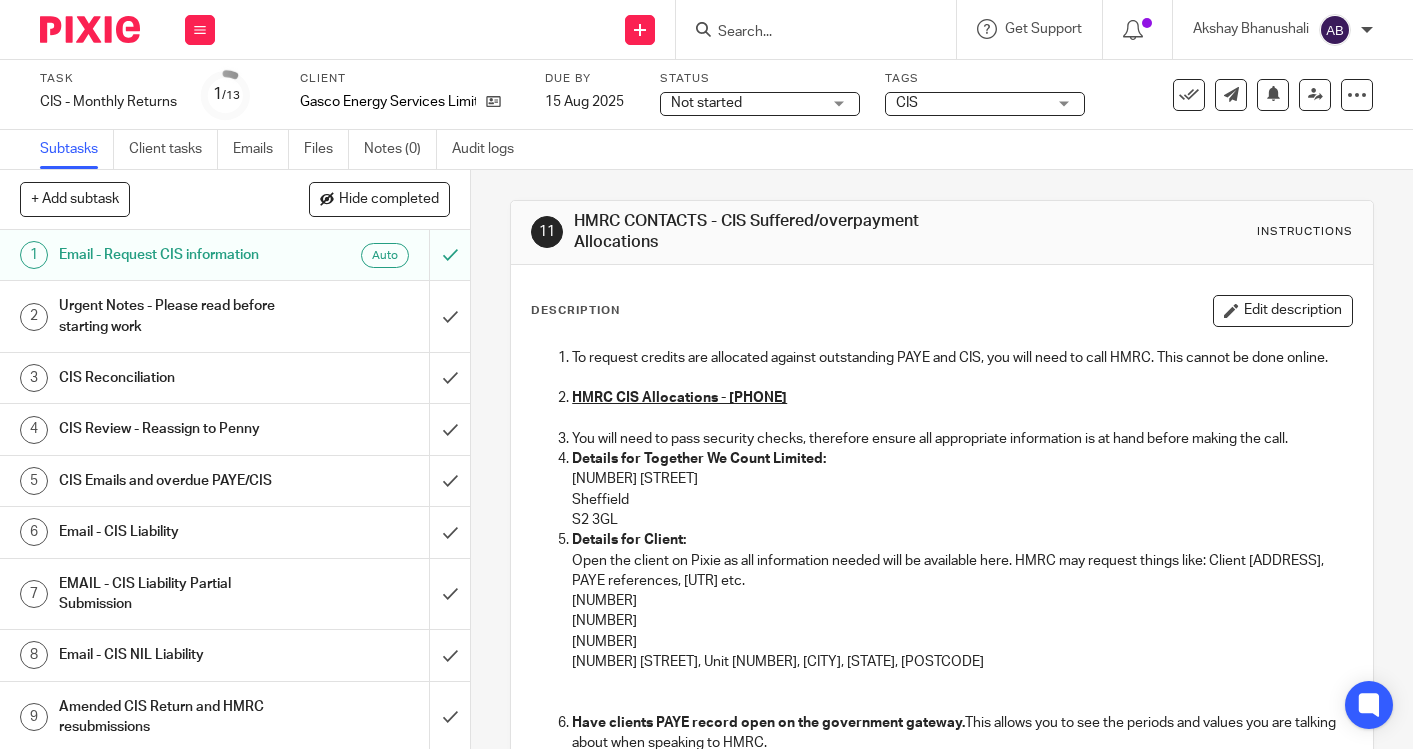 scroll, scrollTop: 0, scrollLeft: 0, axis: both 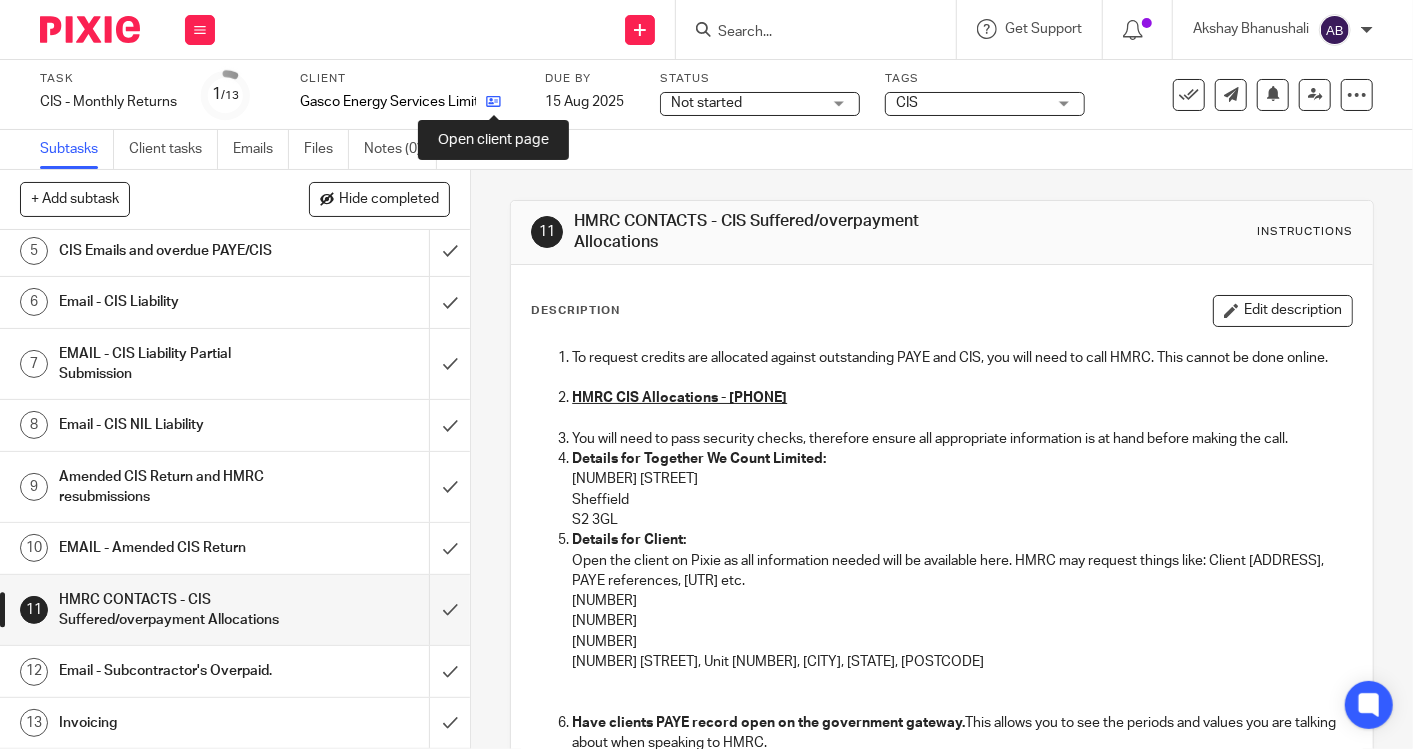 click at bounding box center (493, 101) 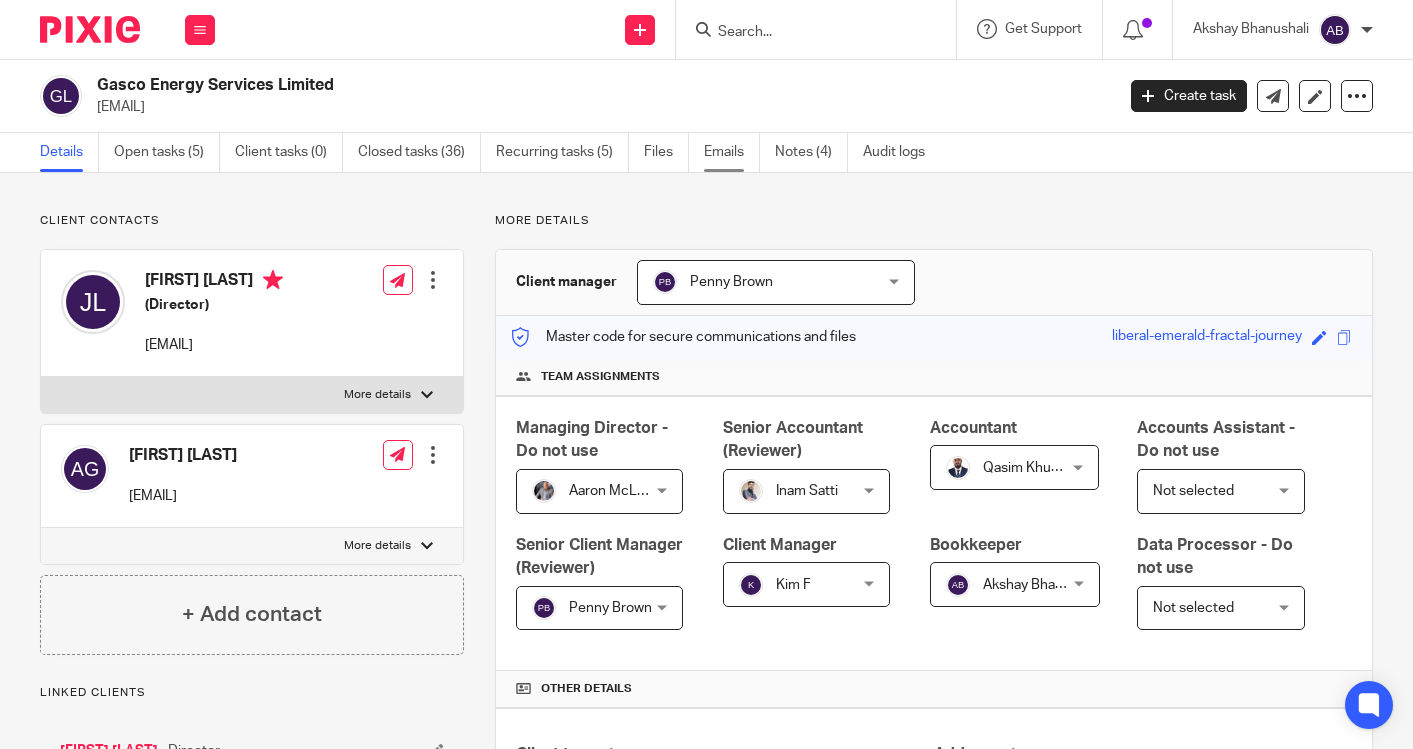 scroll, scrollTop: 0, scrollLeft: 0, axis: both 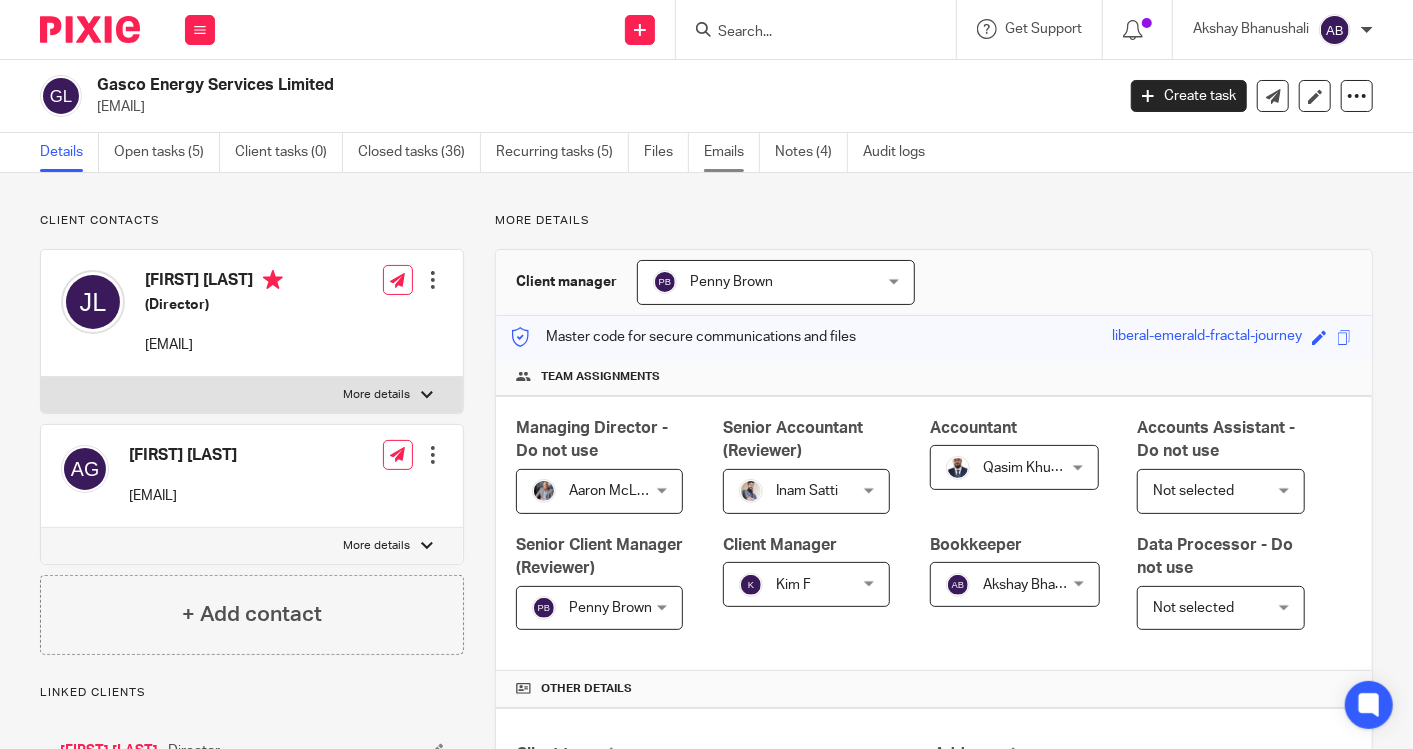click on "Emails" at bounding box center [732, 152] 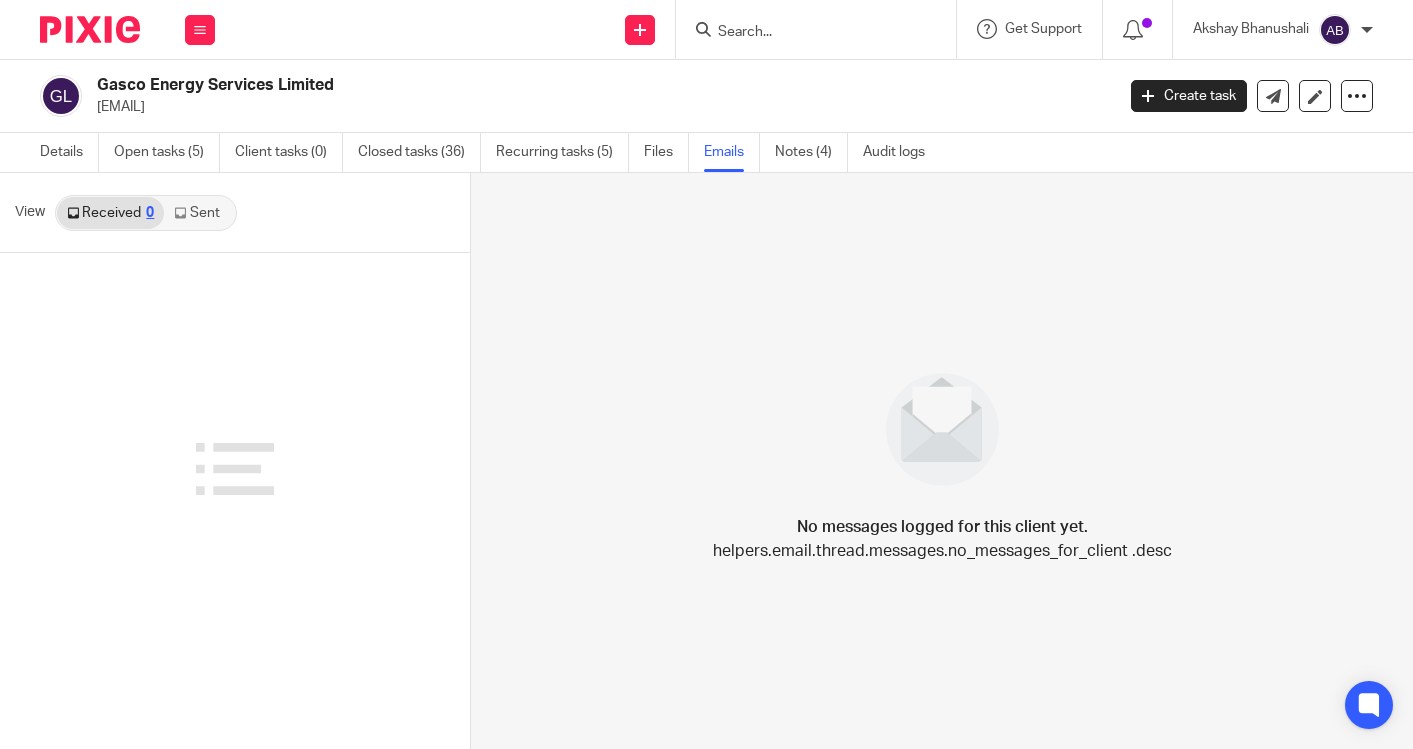 scroll, scrollTop: 0, scrollLeft: 0, axis: both 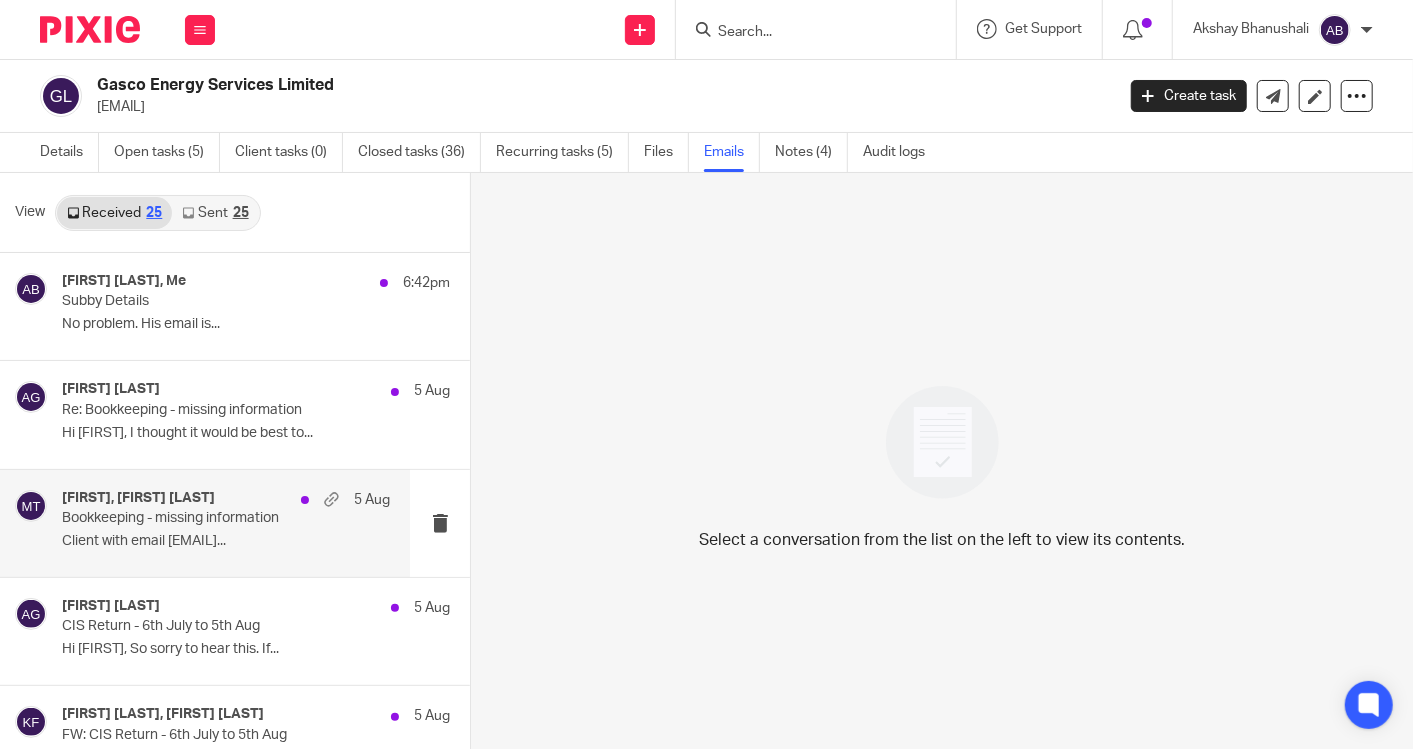 click on "alexandra, Matt Tucker
5 Aug   Bookkeeping - missing information   Client with email alexandra@jhpservices.co.uk..." at bounding box center [226, 523] 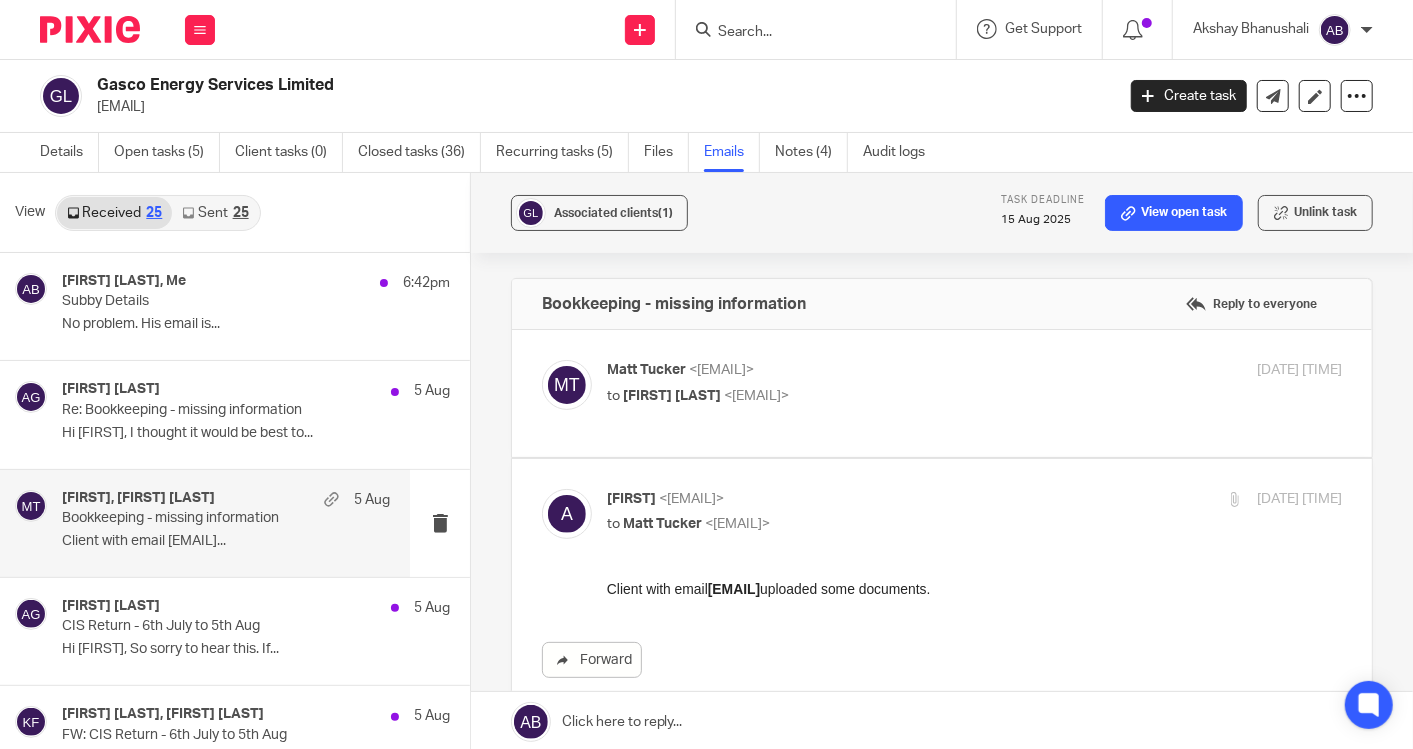 scroll, scrollTop: 0, scrollLeft: 0, axis: both 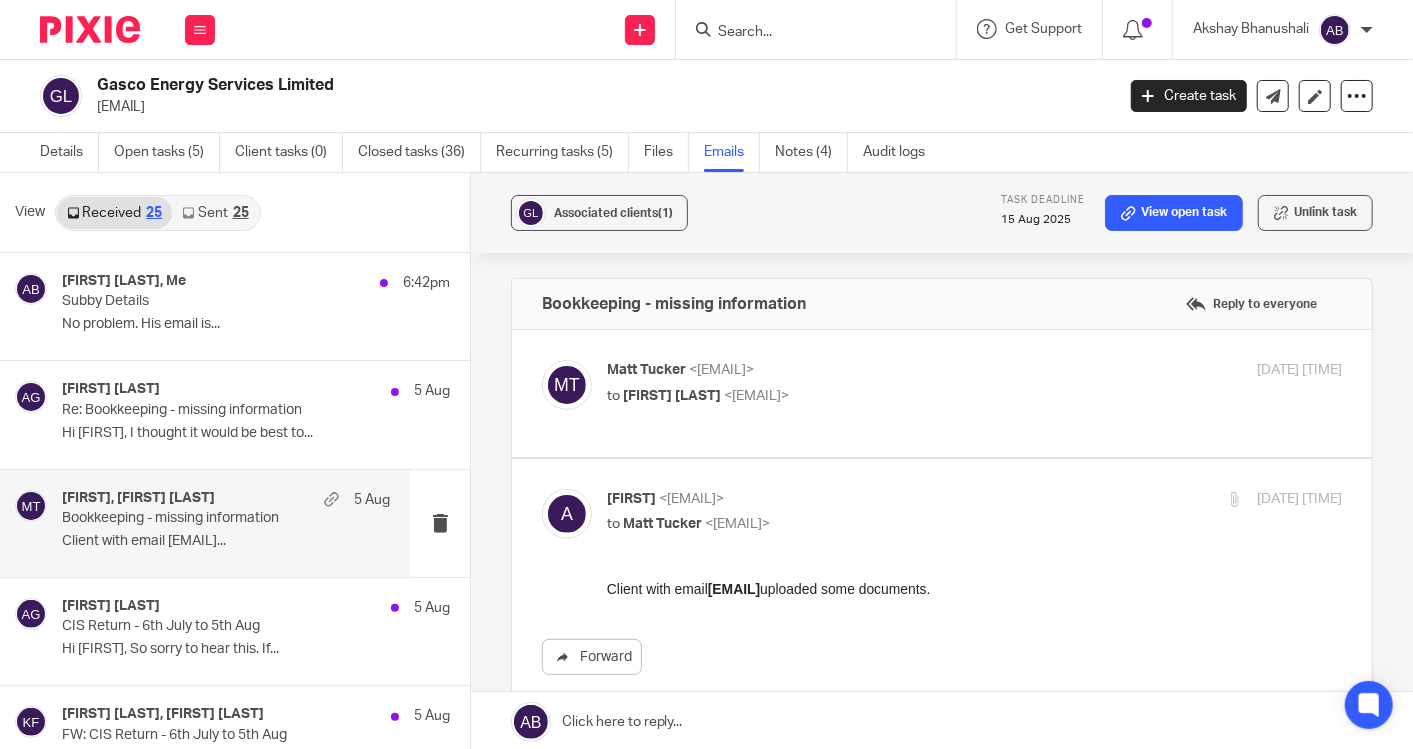 click on "to
Alexandra Gilfether
<alexandra@jhpservices.co.uk>" at bounding box center (852, 396) 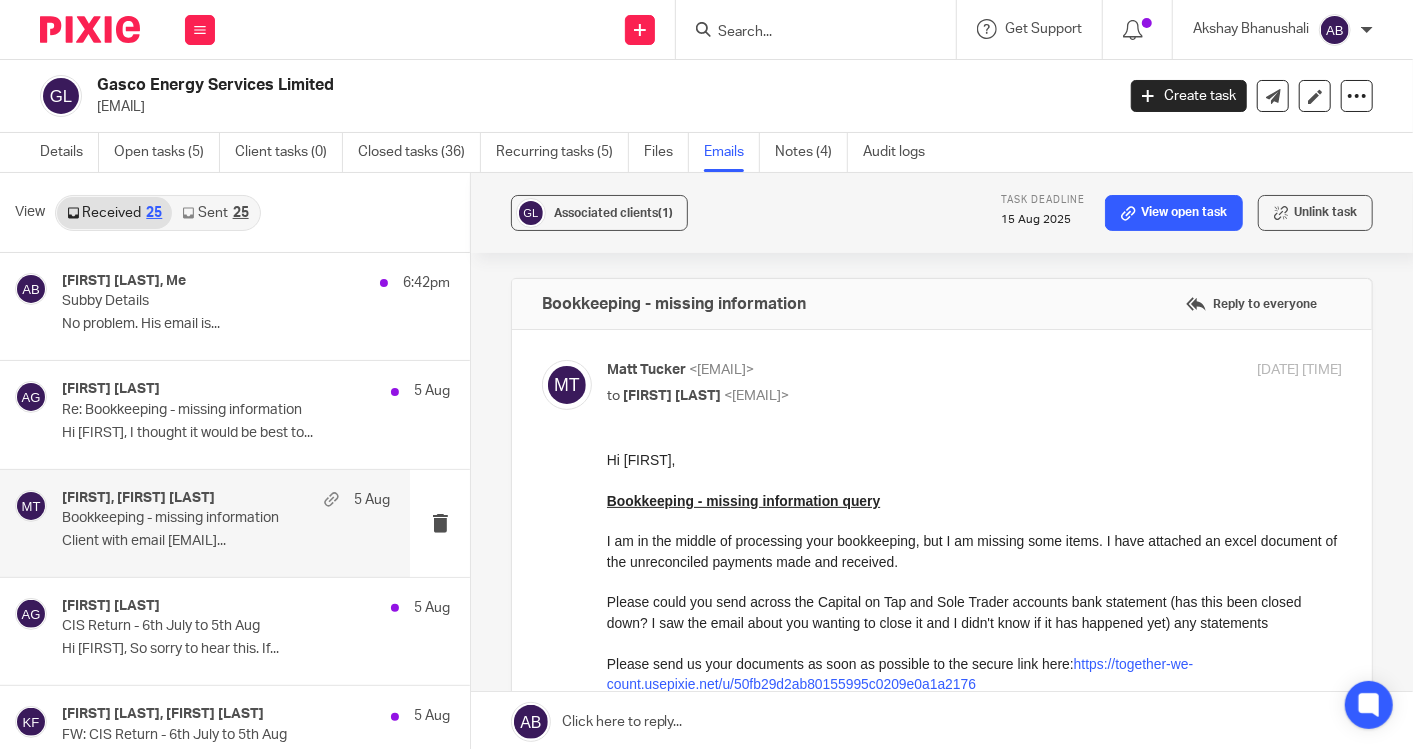 scroll, scrollTop: 0, scrollLeft: 0, axis: both 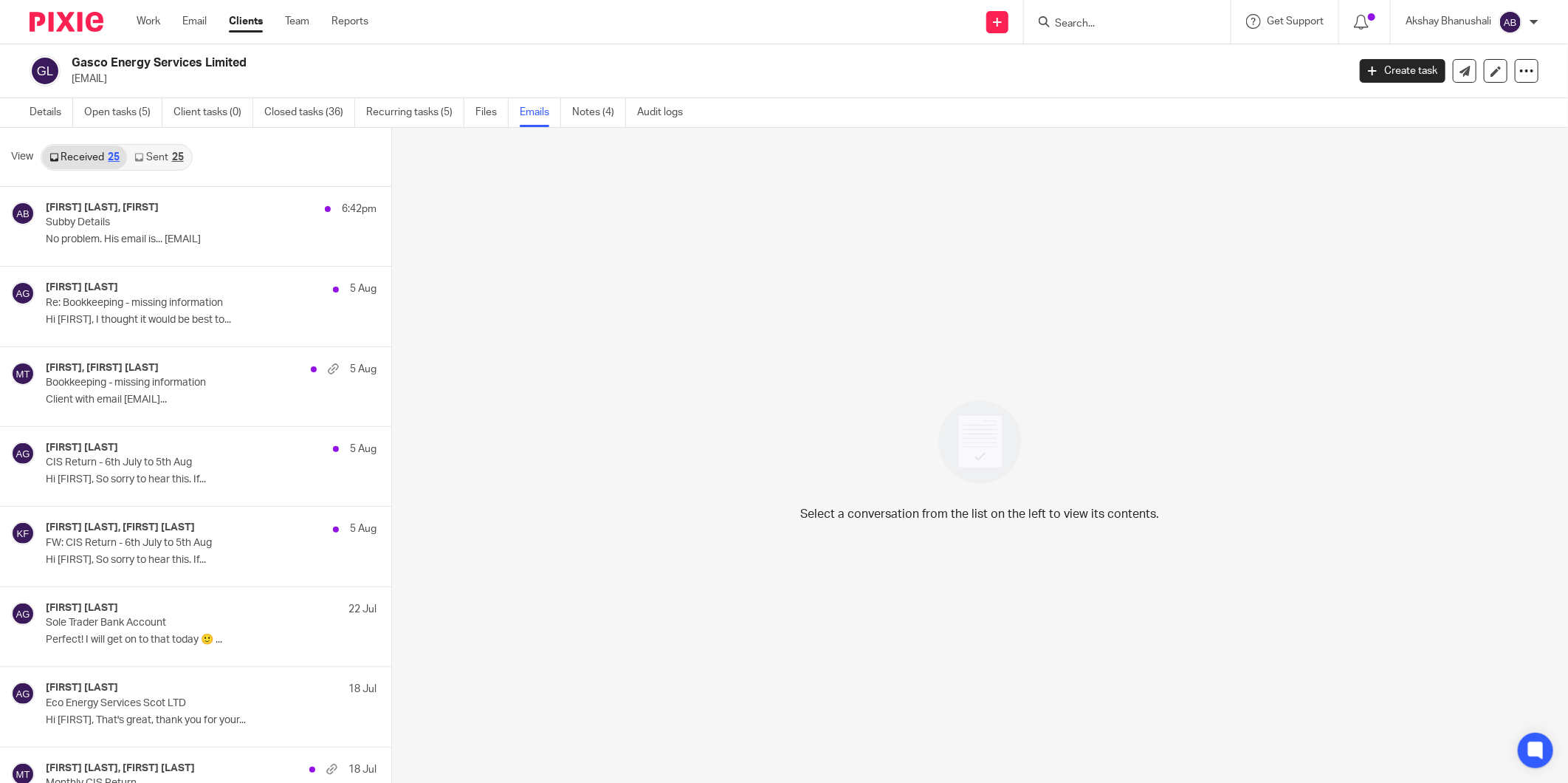click at bounding box center [1120, 24] 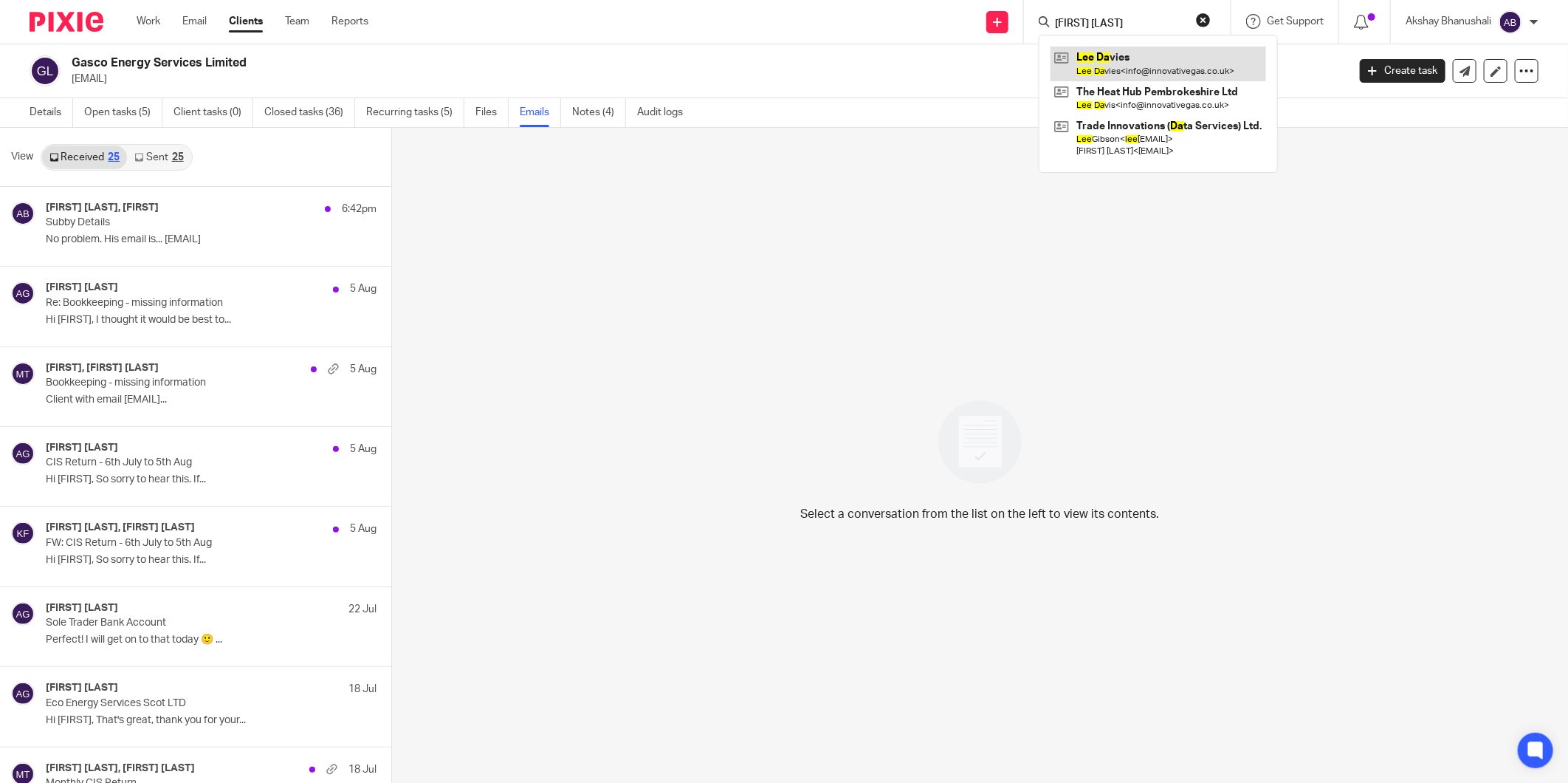type on "lee da" 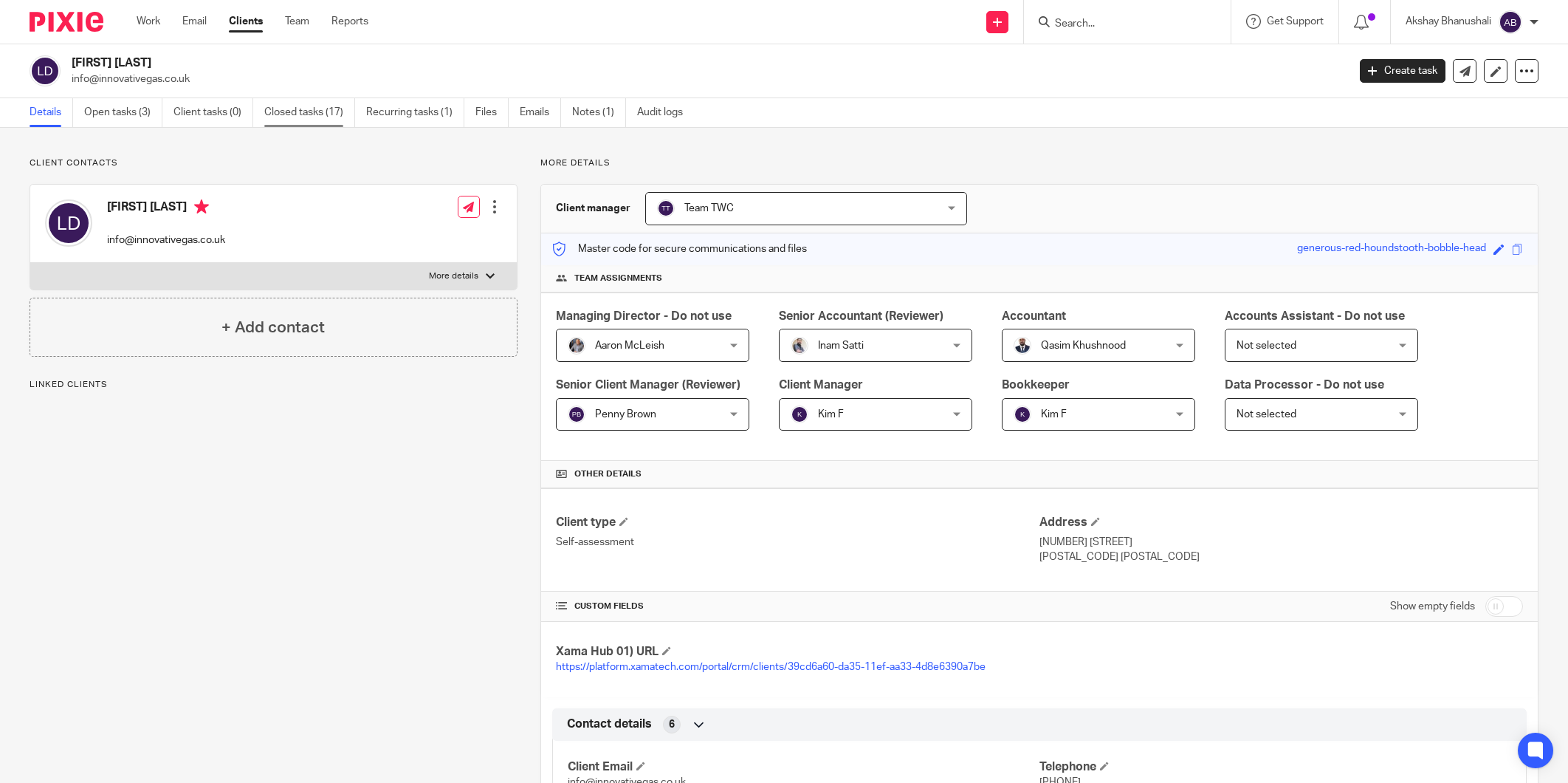 scroll, scrollTop: 0, scrollLeft: 0, axis: both 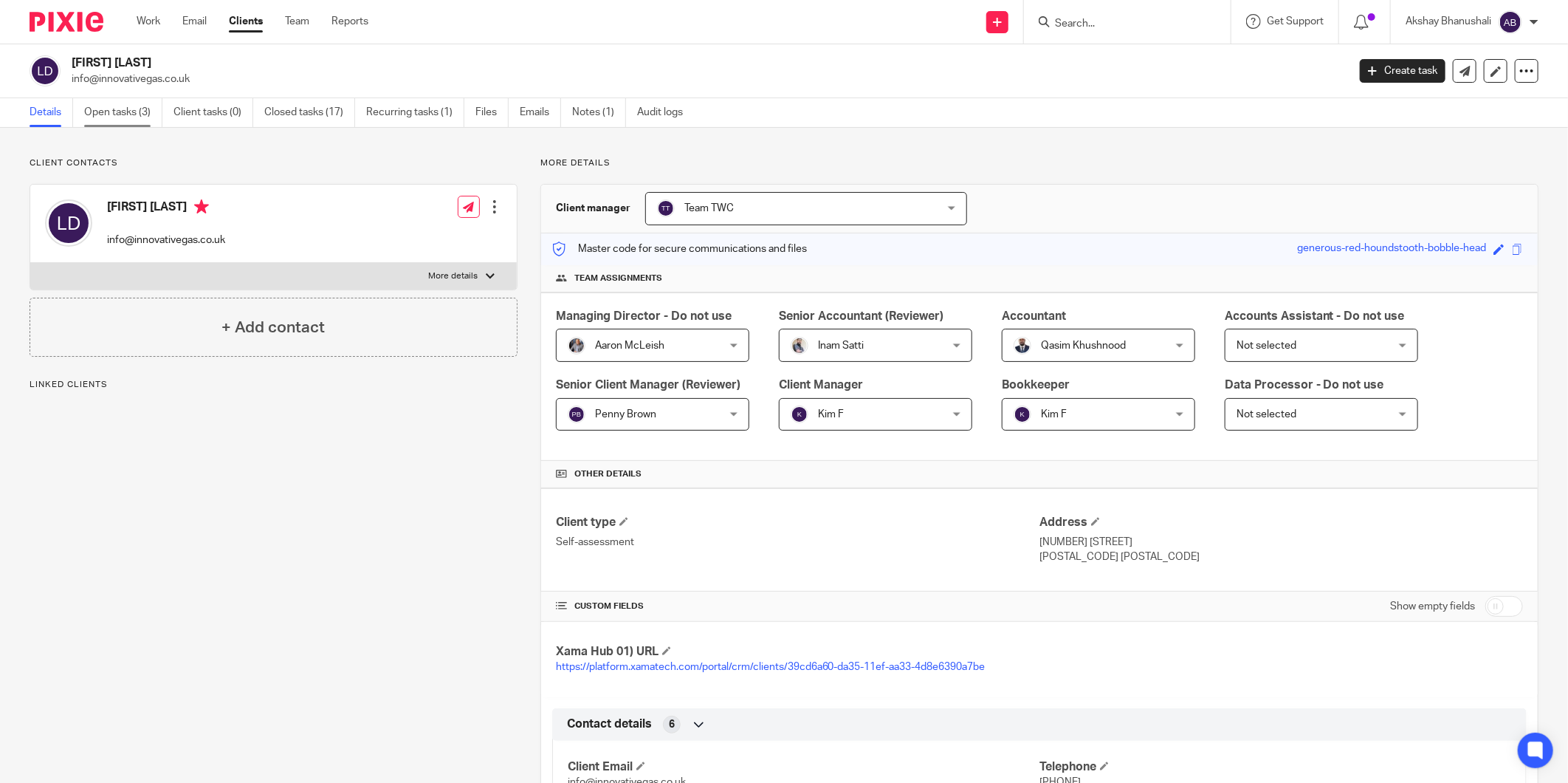 click on "Open tasks (3)" at bounding box center [123, 112] 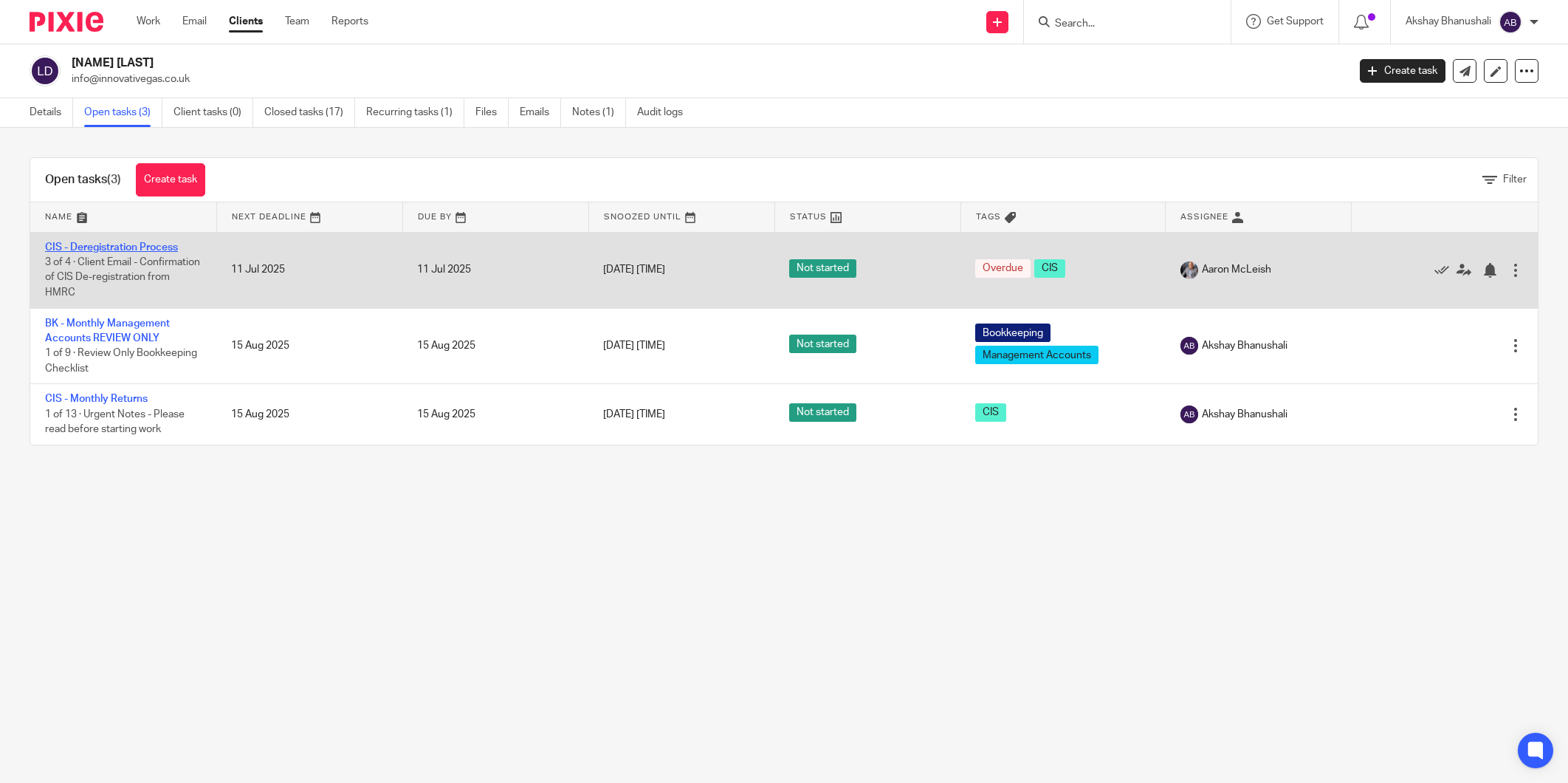 scroll, scrollTop: 0, scrollLeft: 0, axis: both 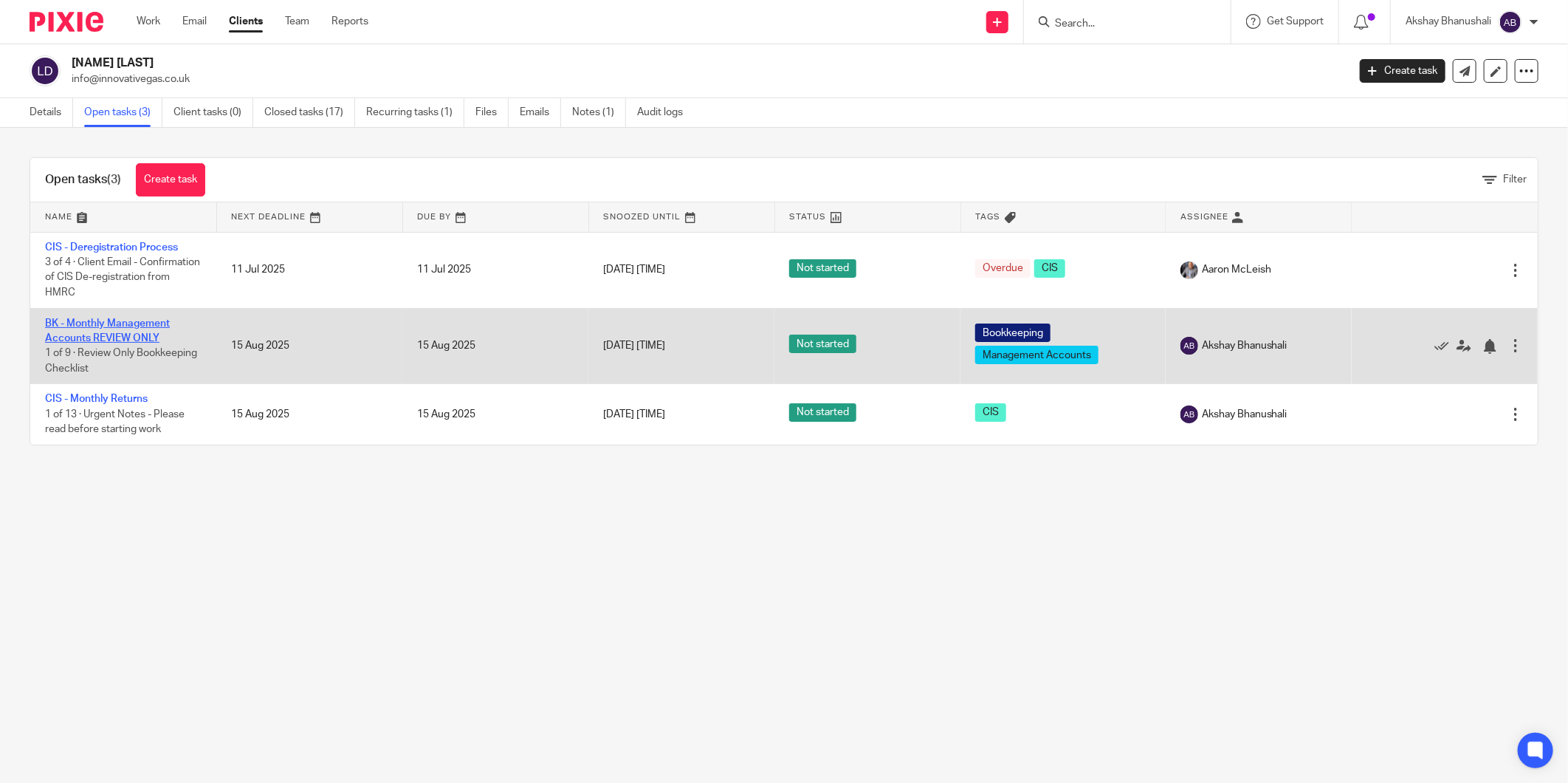 click on "BK - Monthly Management Accounts  REVIEW ONLY" at bounding box center [107, 331] 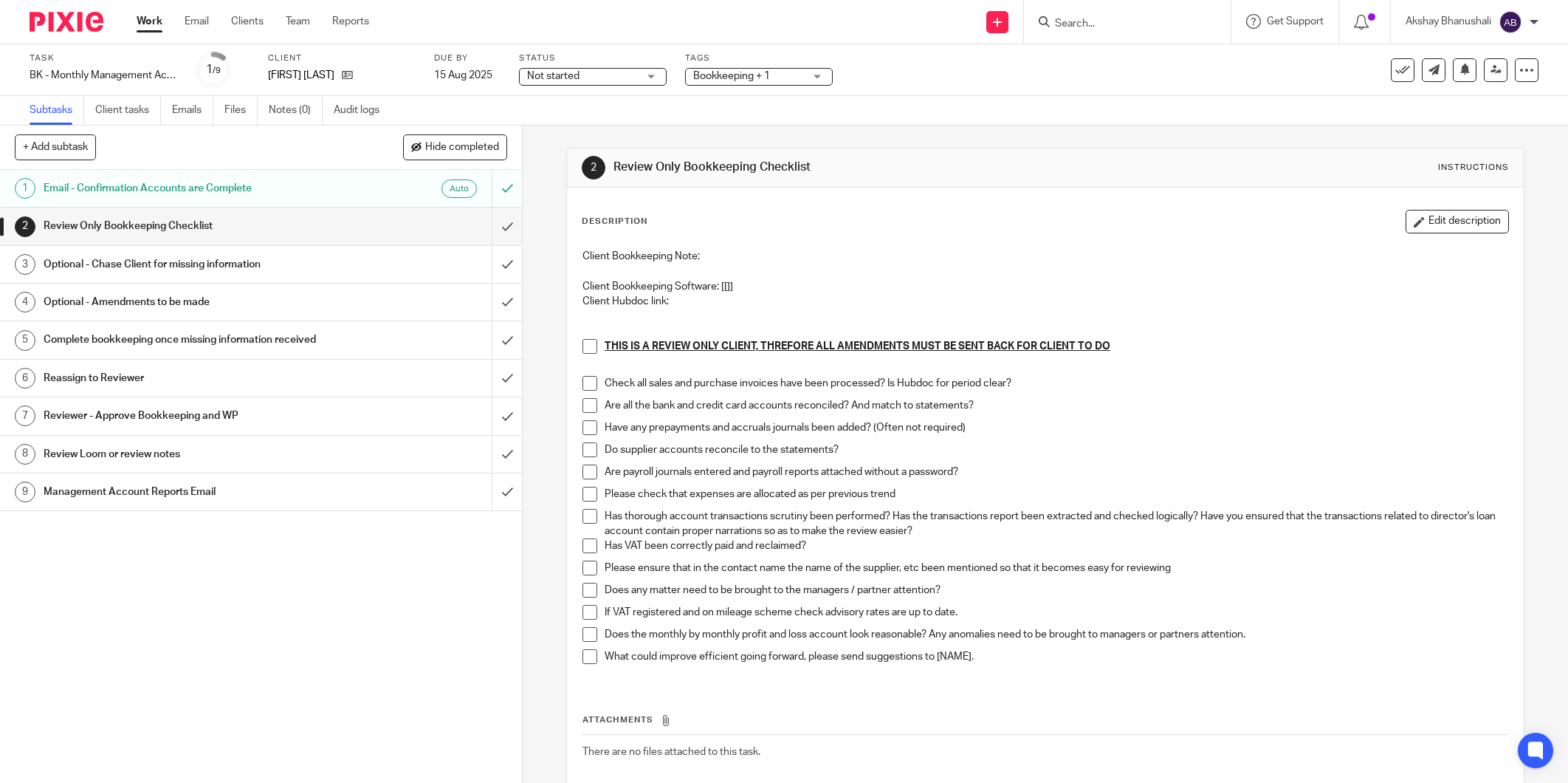scroll, scrollTop: 0, scrollLeft: 0, axis: both 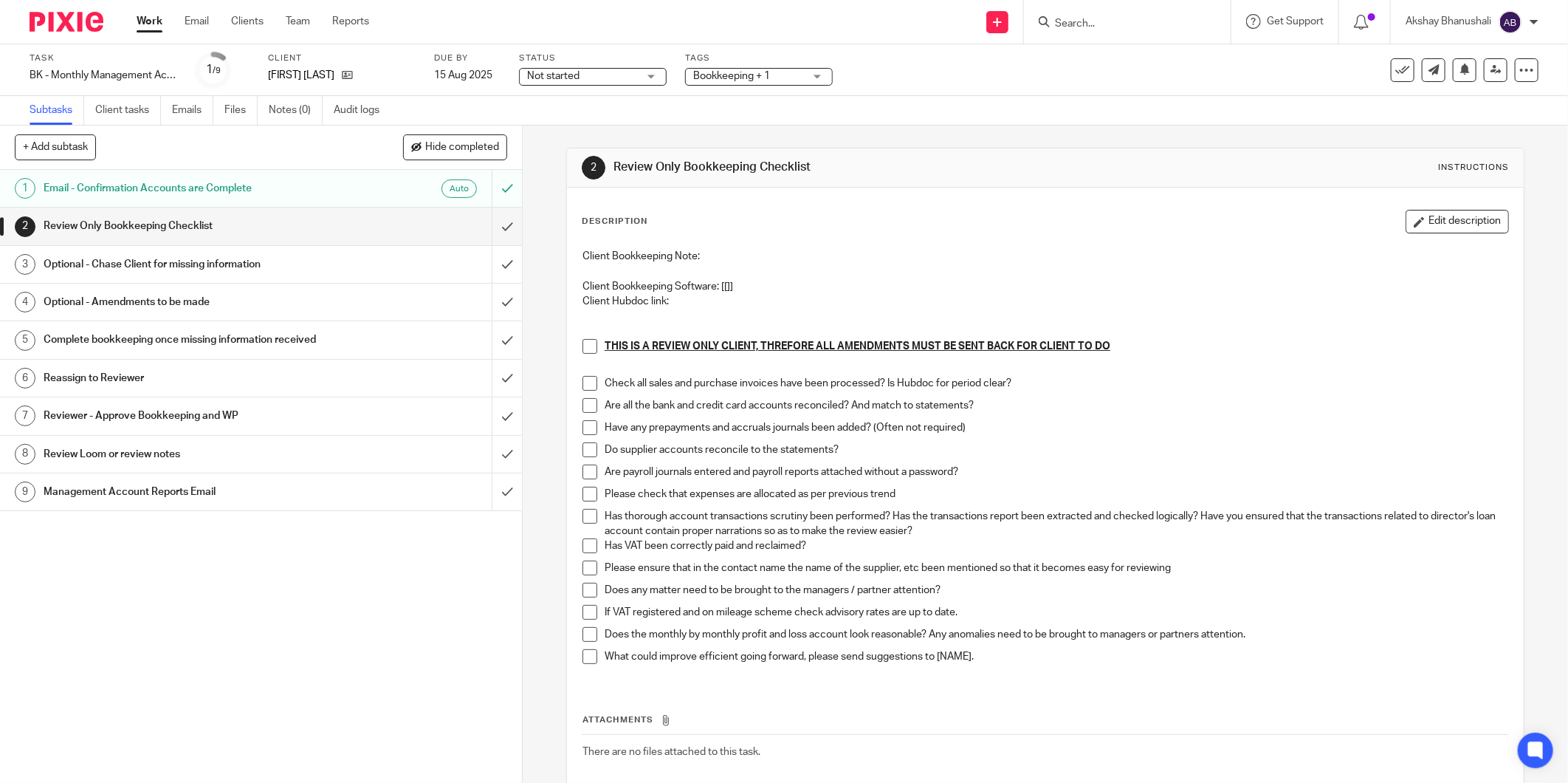 click on "Optional - Chase Client for missing information" at bounding box center [188, 264] 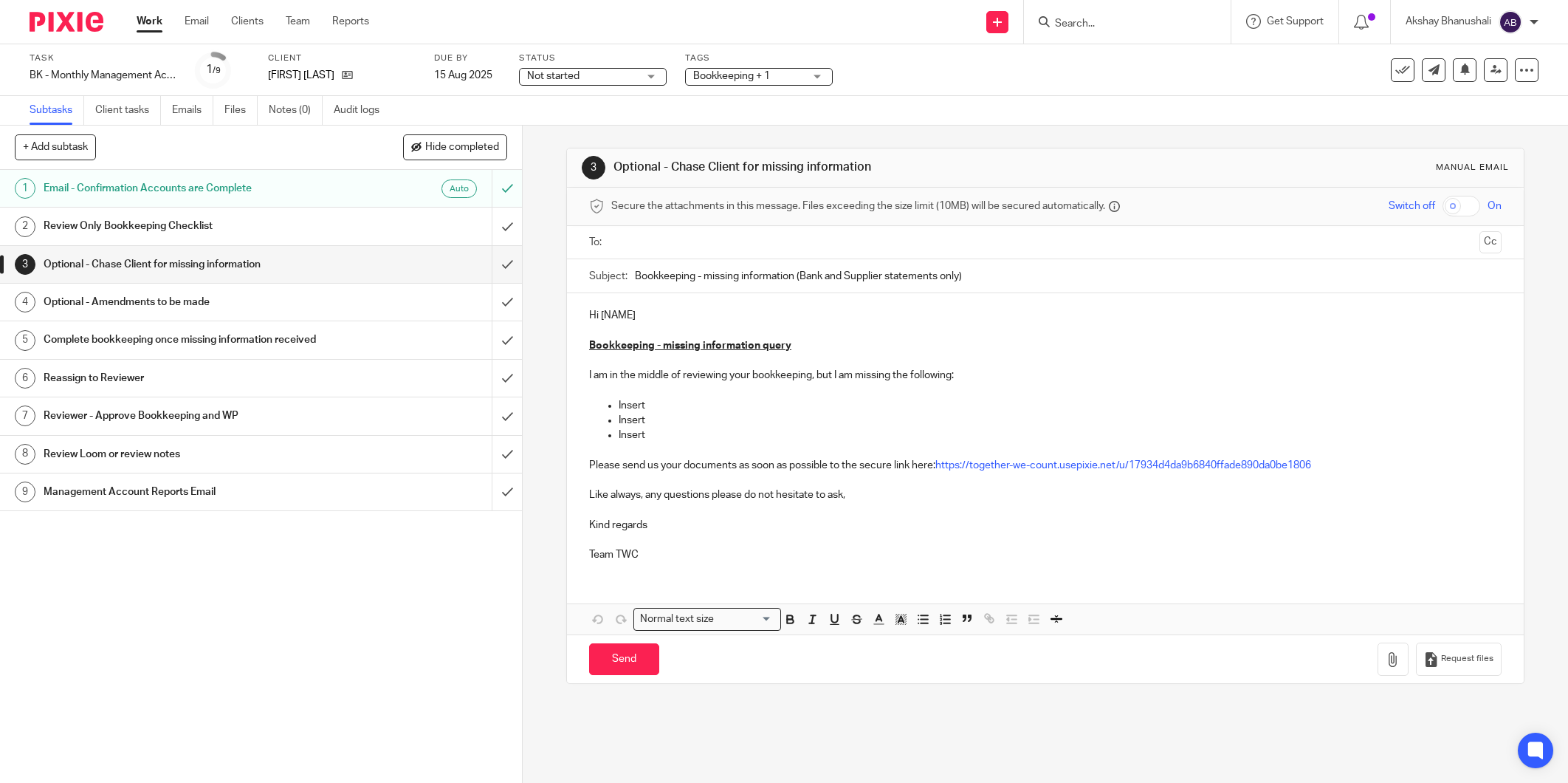 scroll, scrollTop: 0, scrollLeft: 0, axis: both 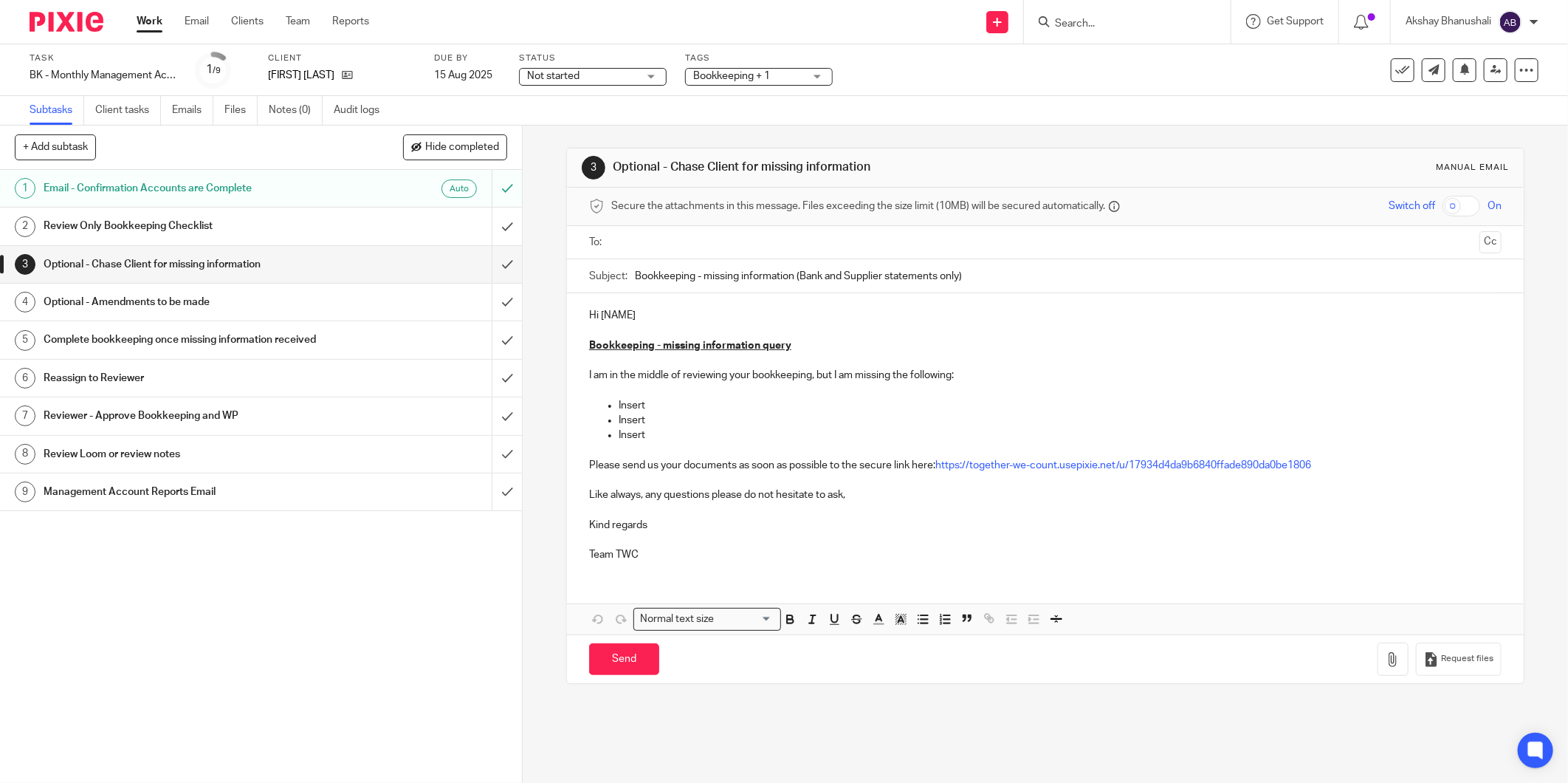 click on "Review Only Bookkeeping Checklist" at bounding box center [188, 226] 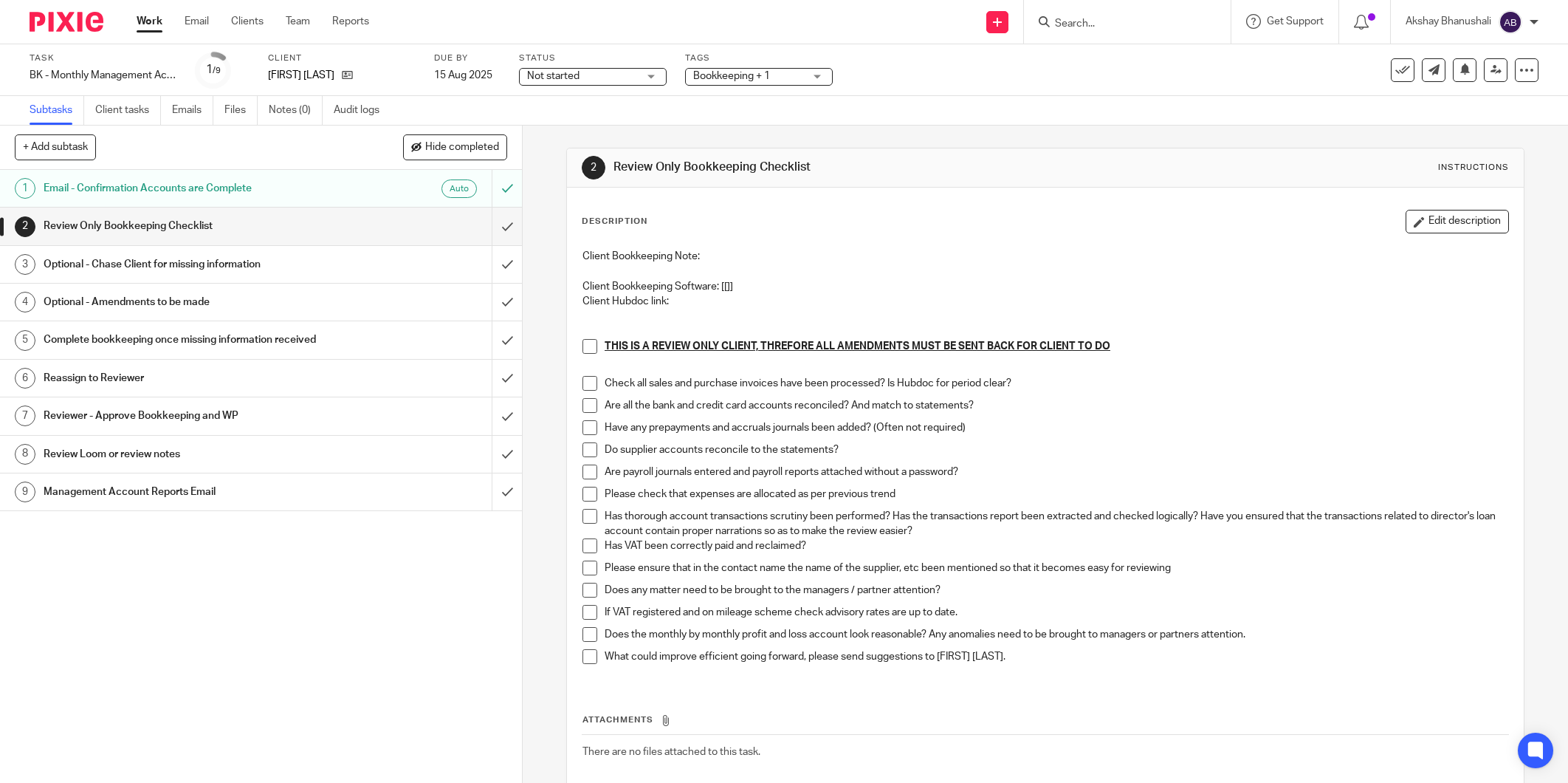 scroll, scrollTop: 0, scrollLeft: 0, axis: both 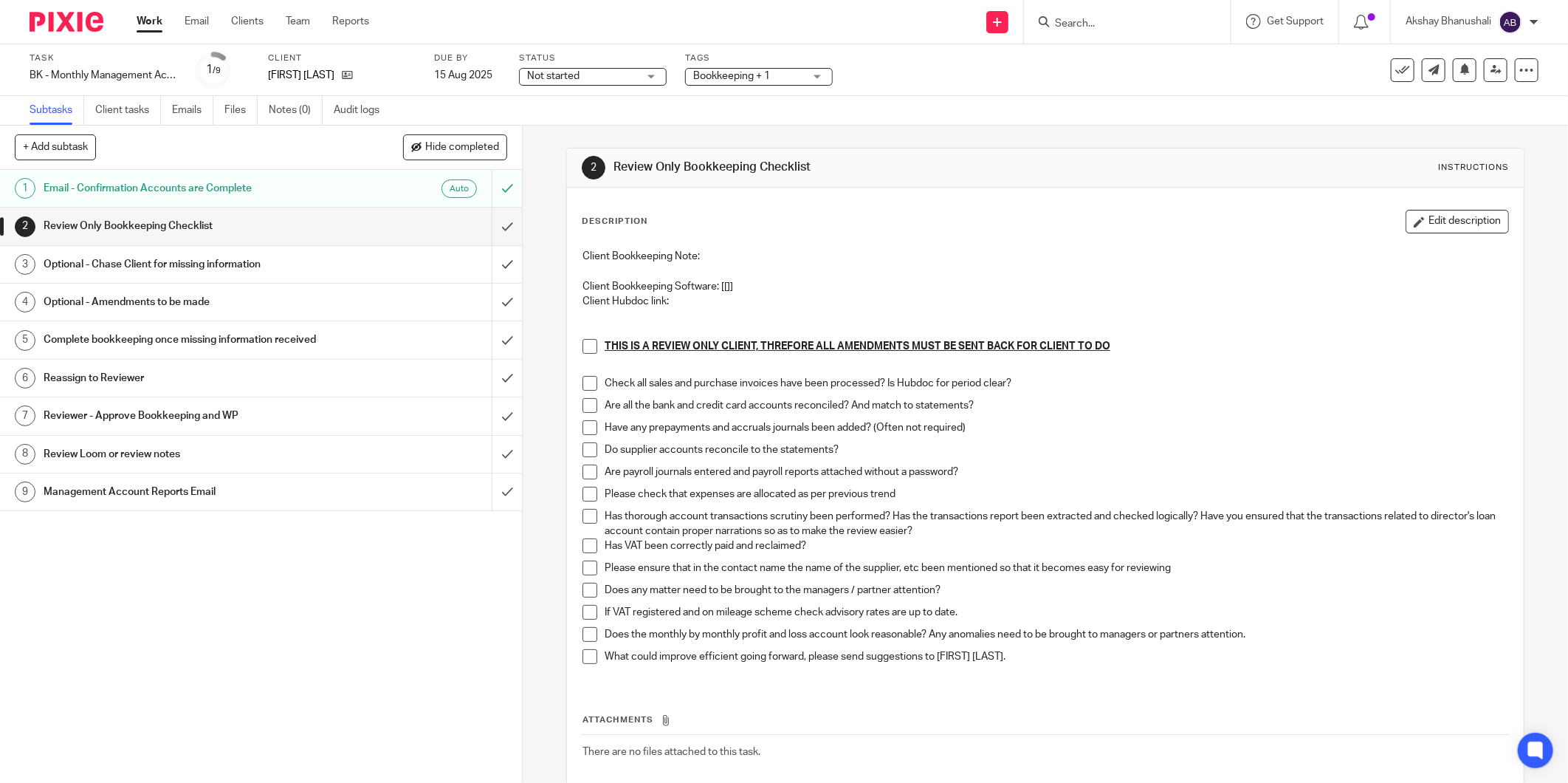 click on "Complete bookkeeping once missing information received" at bounding box center (188, 340) 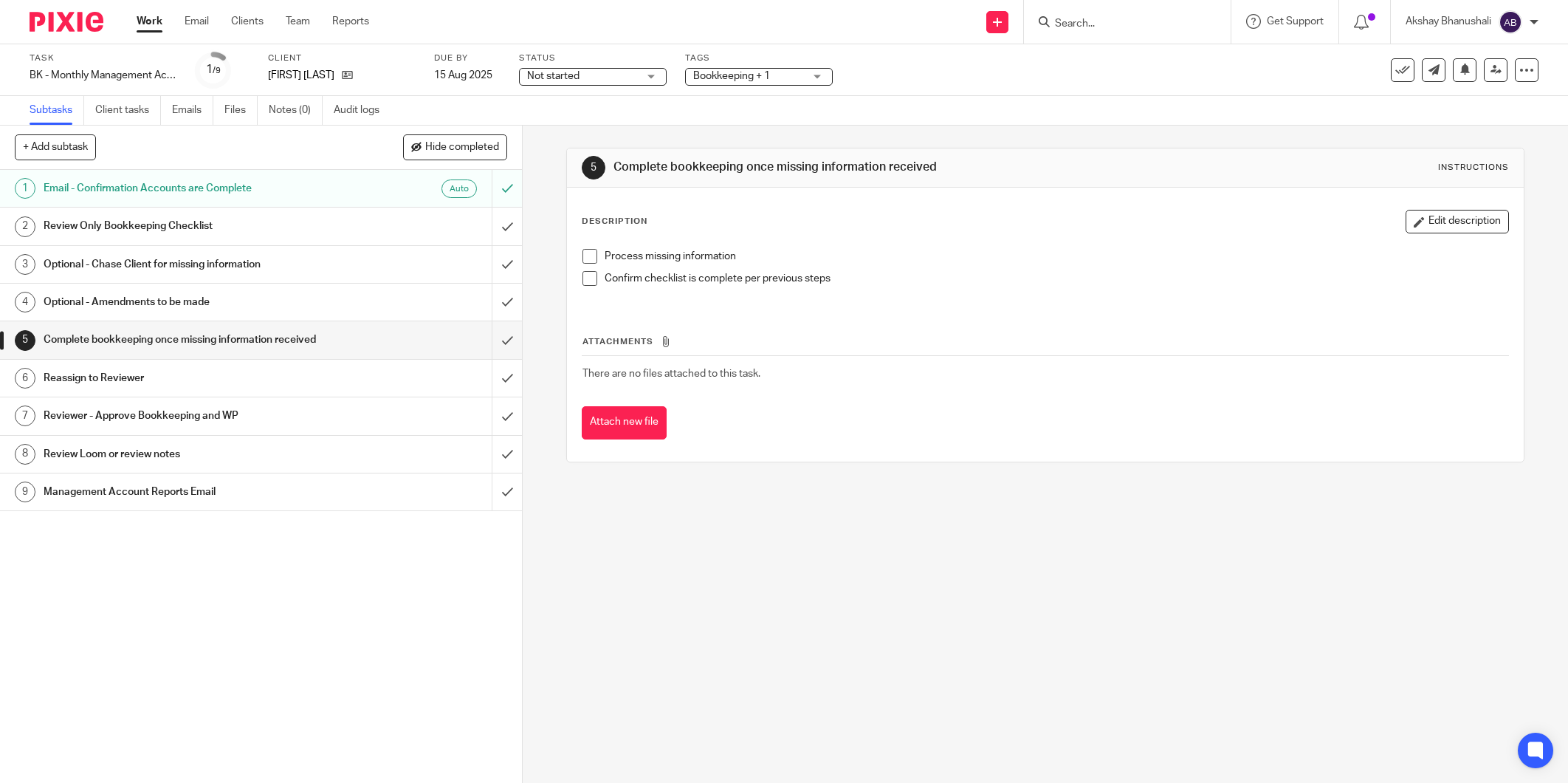 scroll, scrollTop: 0, scrollLeft: 0, axis: both 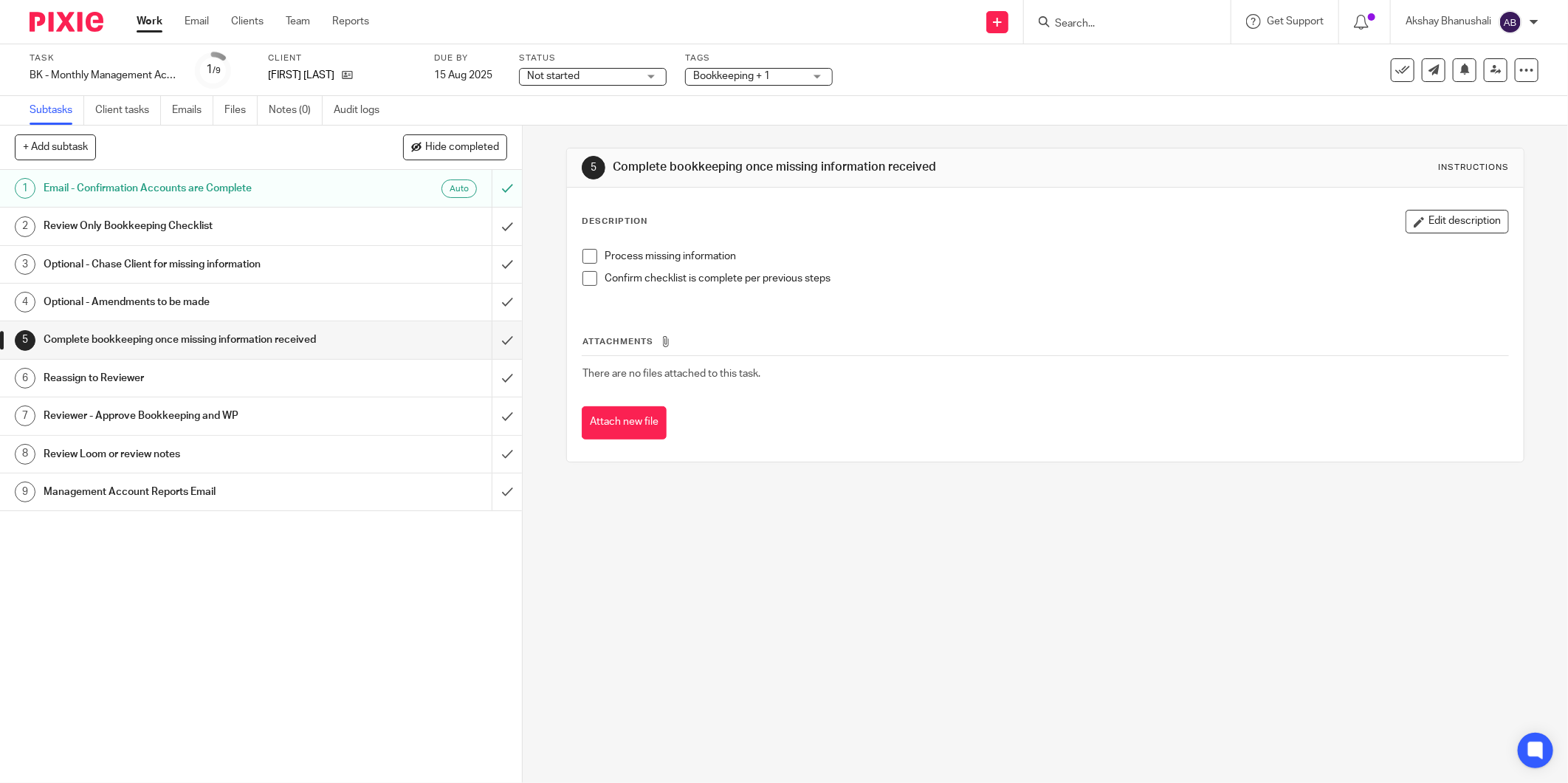 click on "Optional - Amendments to be made" at bounding box center [188, 302] 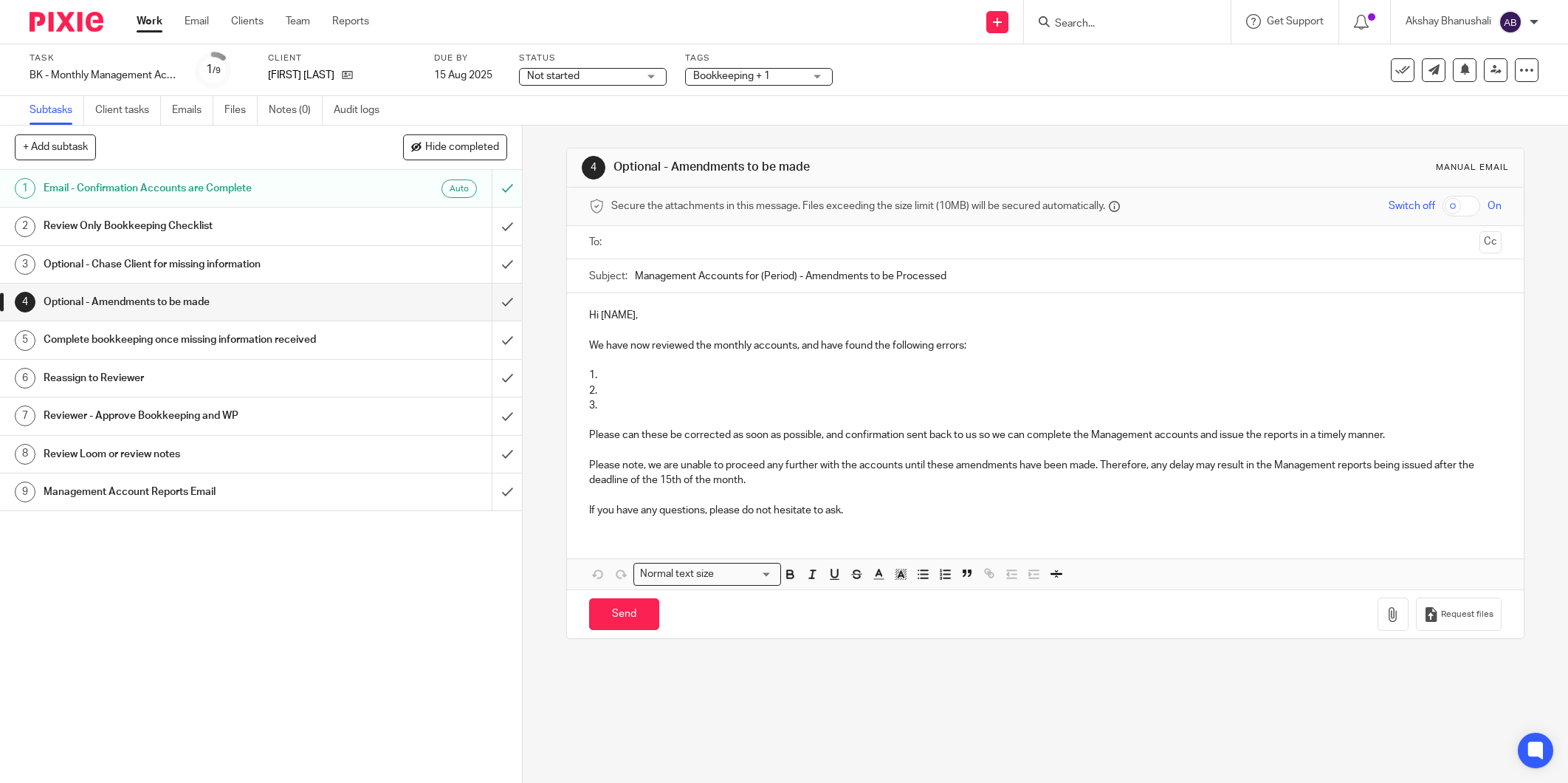 scroll, scrollTop: 0, scrollLeft: 0, axis: both 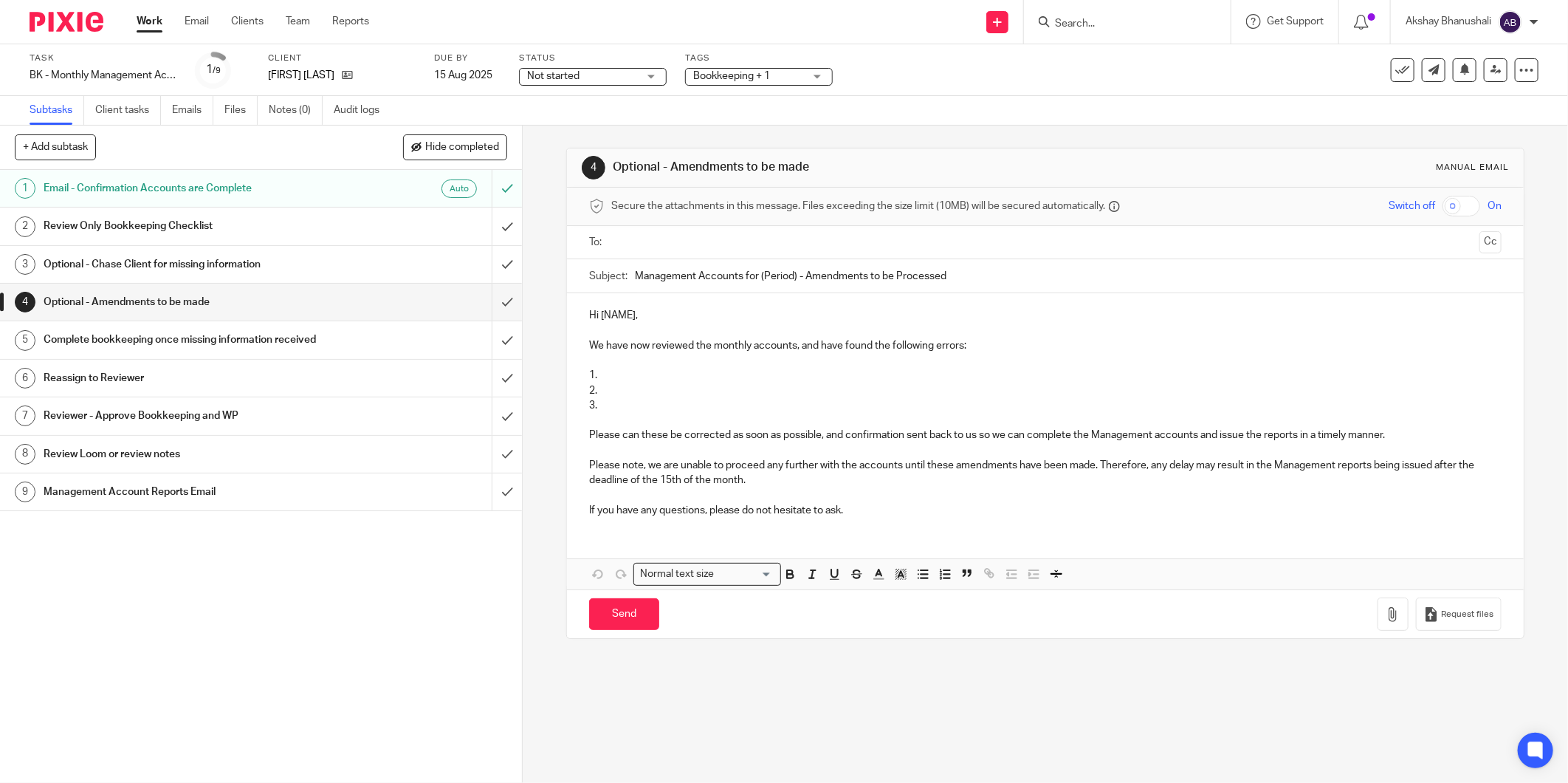 click on "1." at bounding box center (1045, 375) 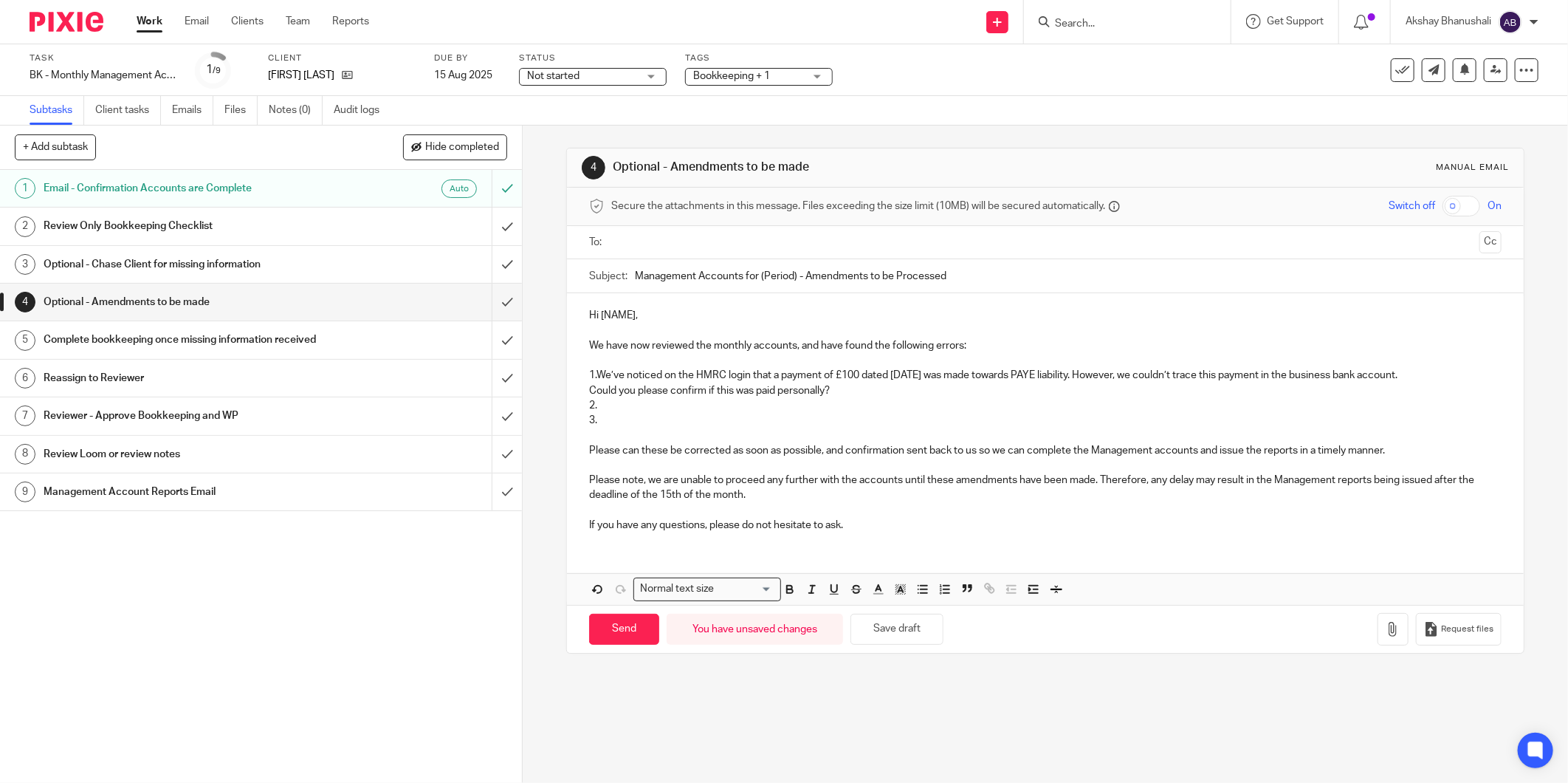 click on "2." at bounding box center [1045, 406] 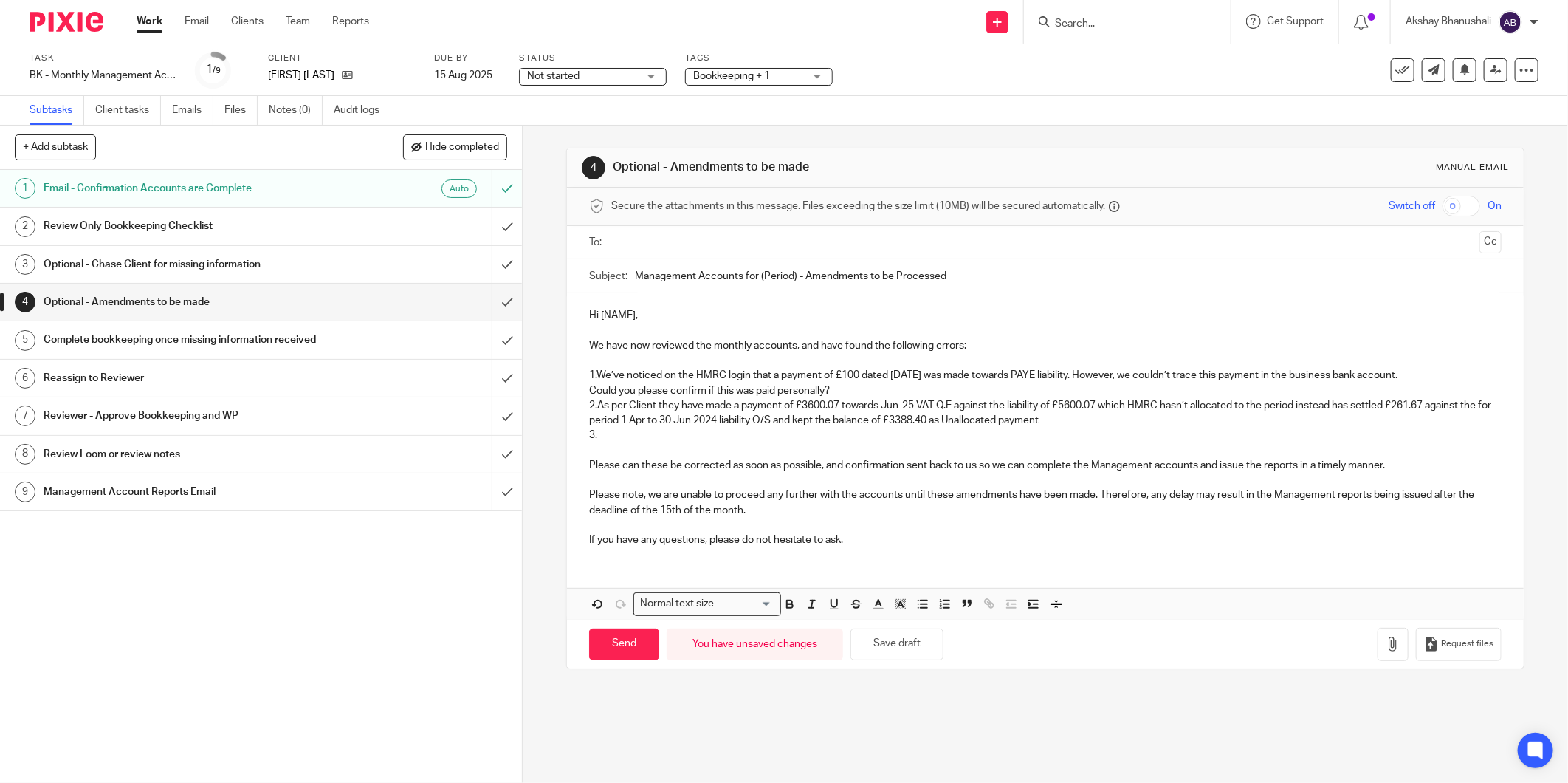 click on "3." at bounding box center (1045, 435) 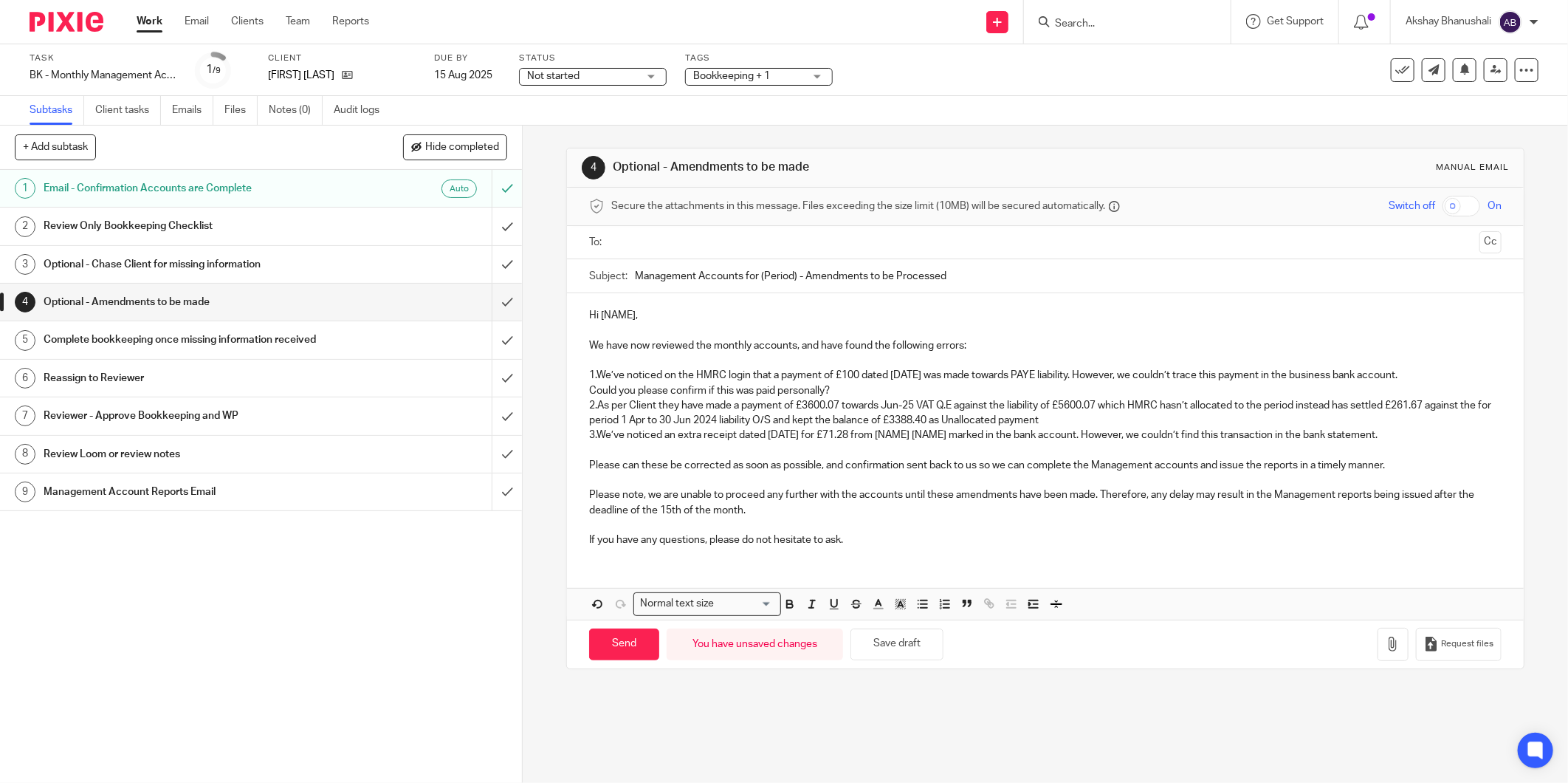 click on "1.We’ve noticed on the HMRC login that a payment of £100 dated [DATE] was made towards PAYE liability. However, we couldn’t trace this payment in the business bank account." at bounding box center (1045, 375) 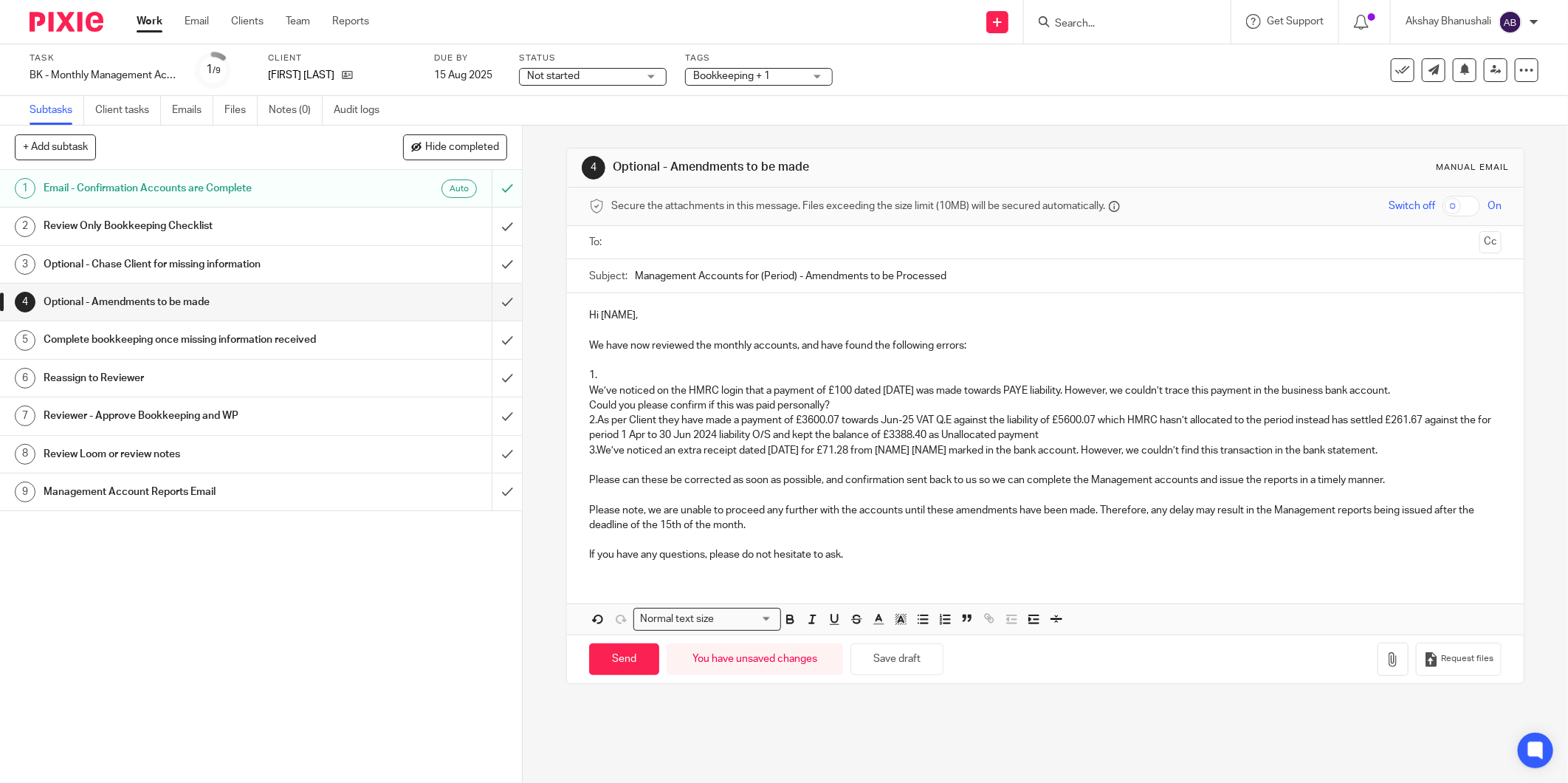 type 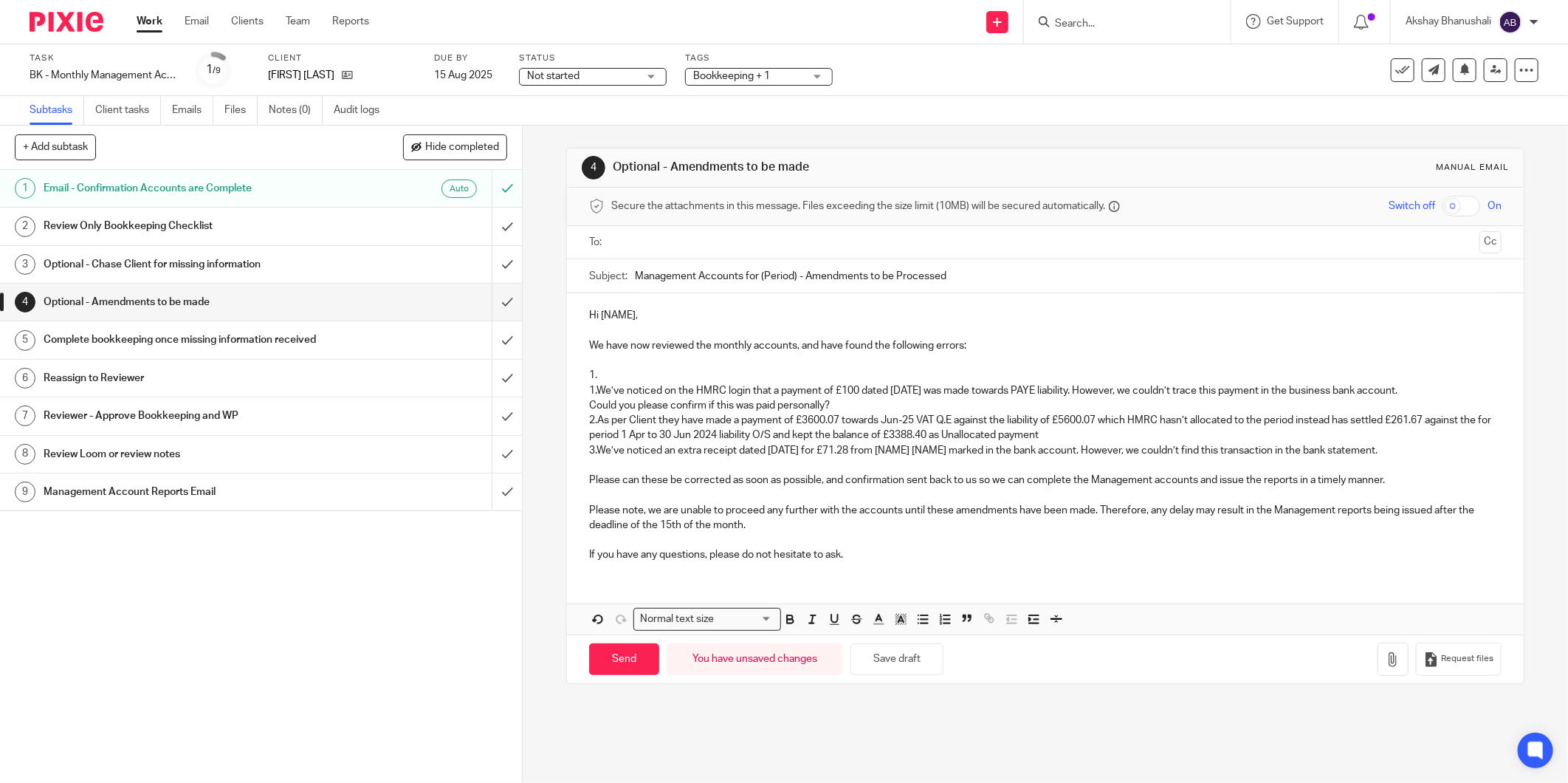 click on "2.As per Client they have made a payment of £3600.07 towards Jun-25 VAT Q.E against the liability of £5600.07 which HMRC hasn’t allocated to the period instead has settled £261.67 against the for period 1 Apr to 30 Jun 2024 liability O/S and kept the balance of £3388.40 as Unallocated payment" at bounding box center [1045, 428] 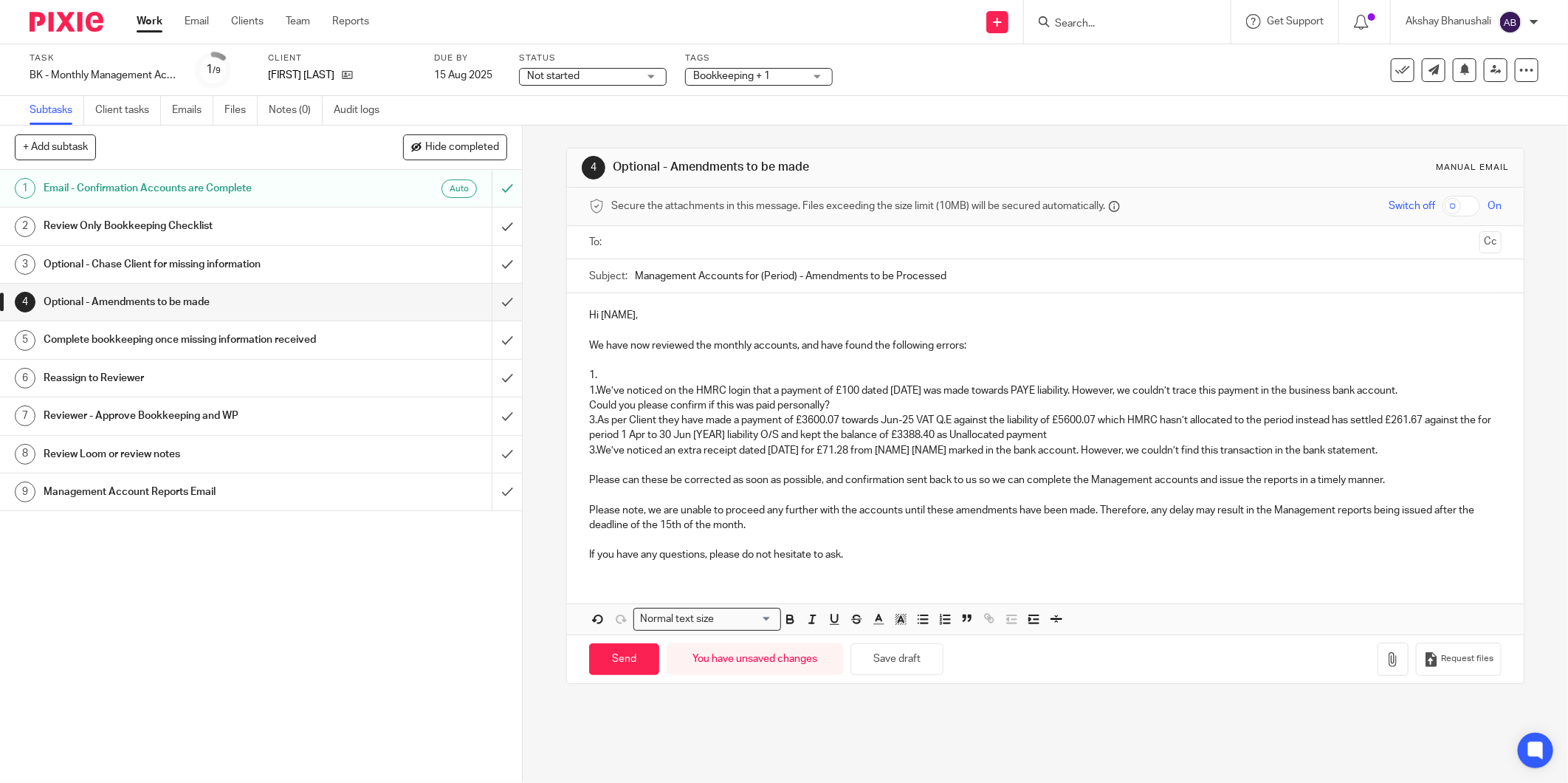 drag, startPoint x: 588, startPoint y: 449, endPoint x: 589, endPoint y: 457, distance: 8.062258 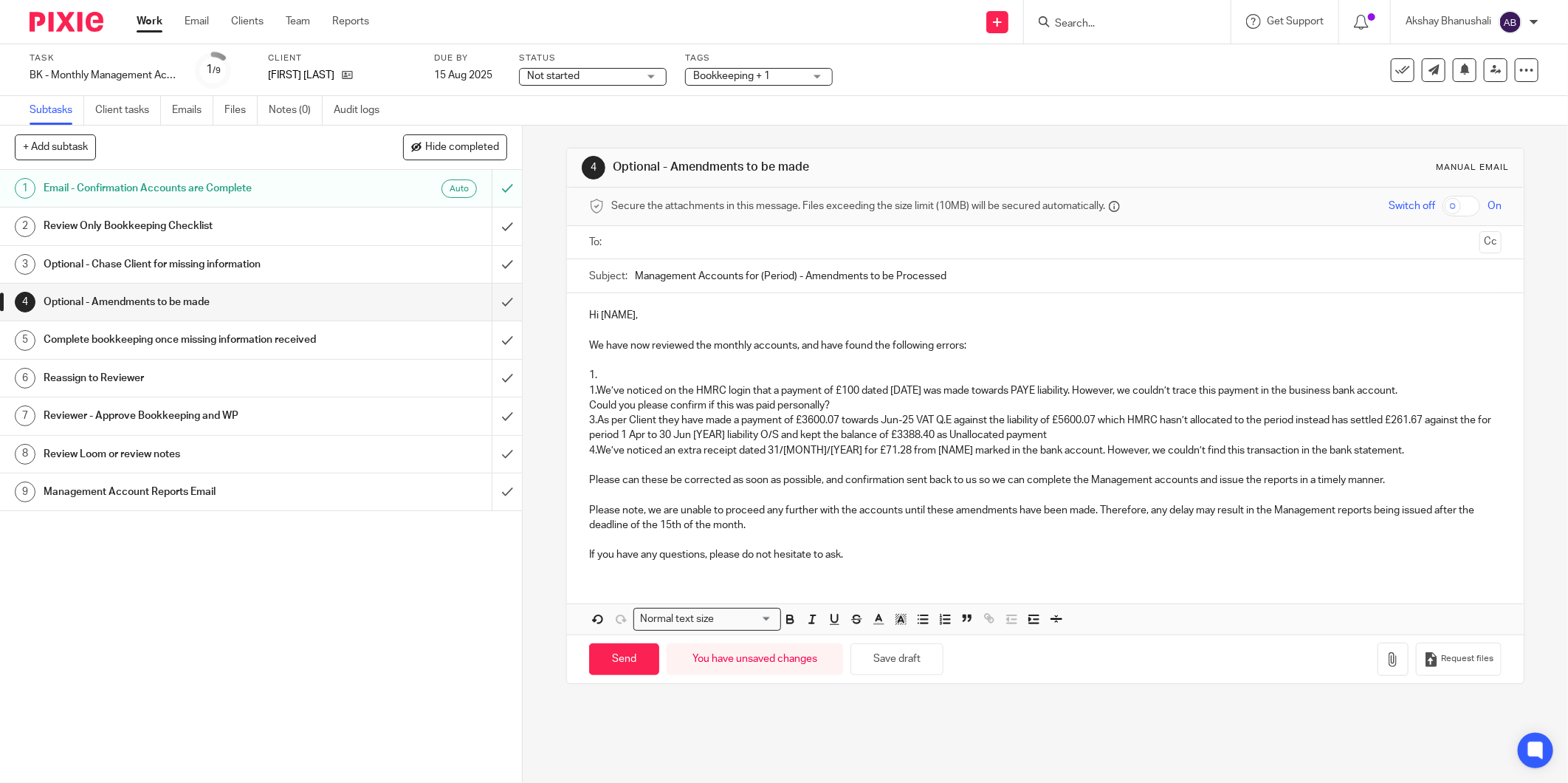 click on "1. 2.We’ve noticed on the HMRC login that a payment of £100 dated [DATE] was made towards PAYE liability. However, we couldn’t trace this payment in the business bank account." at bounding box center [1045, 383] 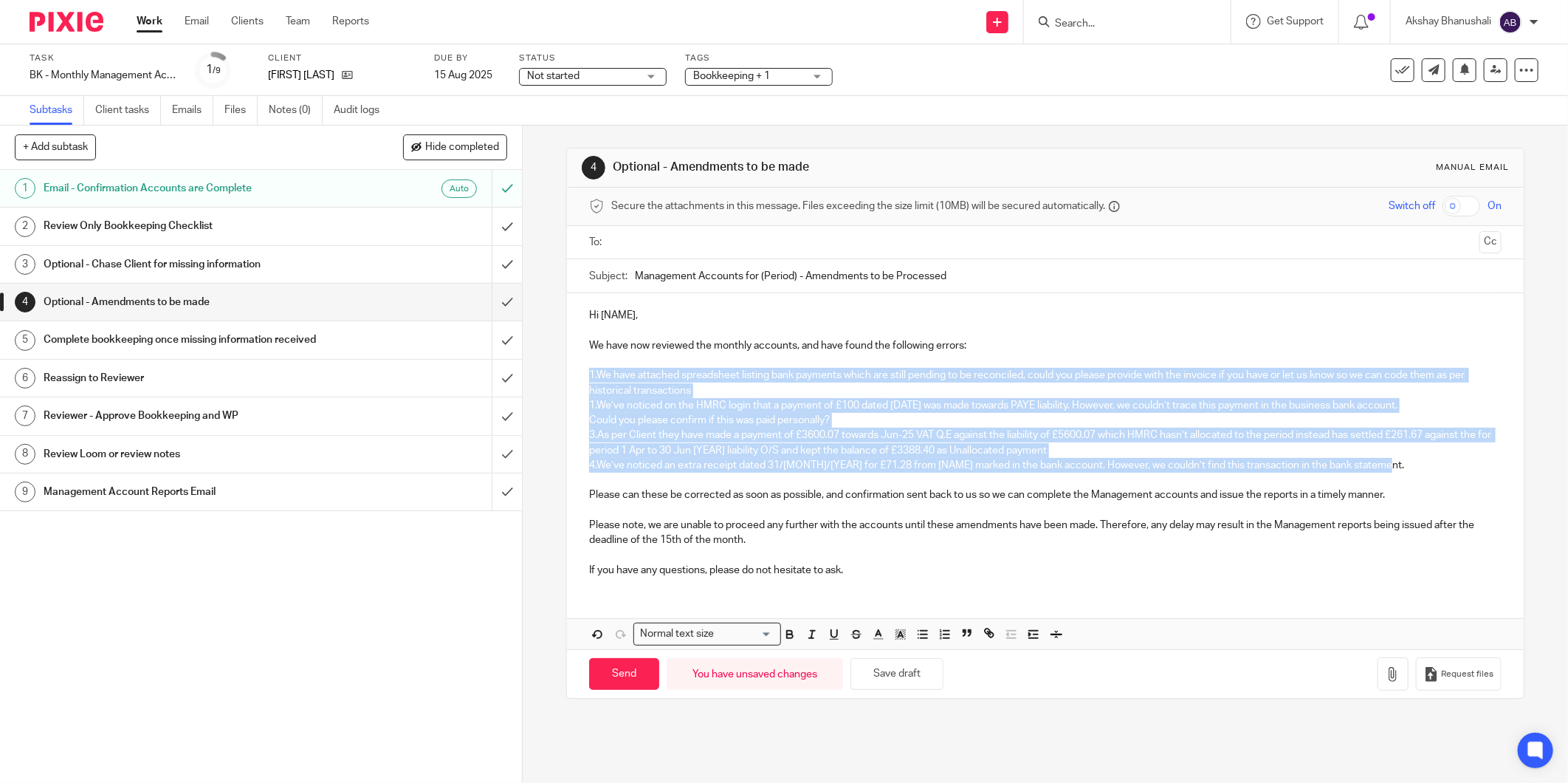 drag, startPoint x: 1382, startPoint y: 463, endPoint x: 584, endPoint y: 377, distance: 802.6207 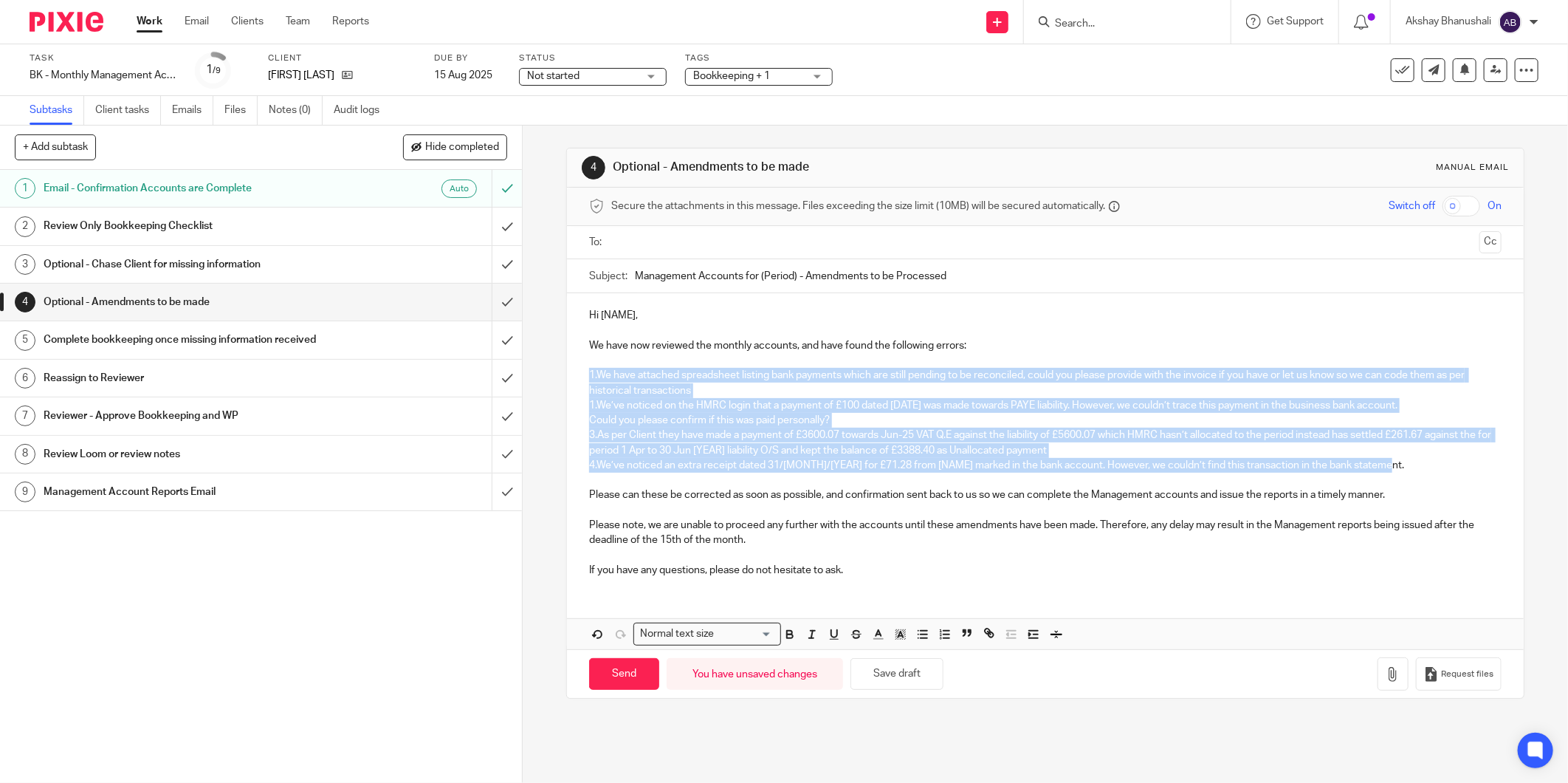 click on "4.We’ve noticed an extra receipt dated 31/[MONTH]/[YEAR] for £71.28 from [NAME] marked in the bank account. However, we couldn’t find this transaction in the bank statement." at bounding box center (1045, 465) 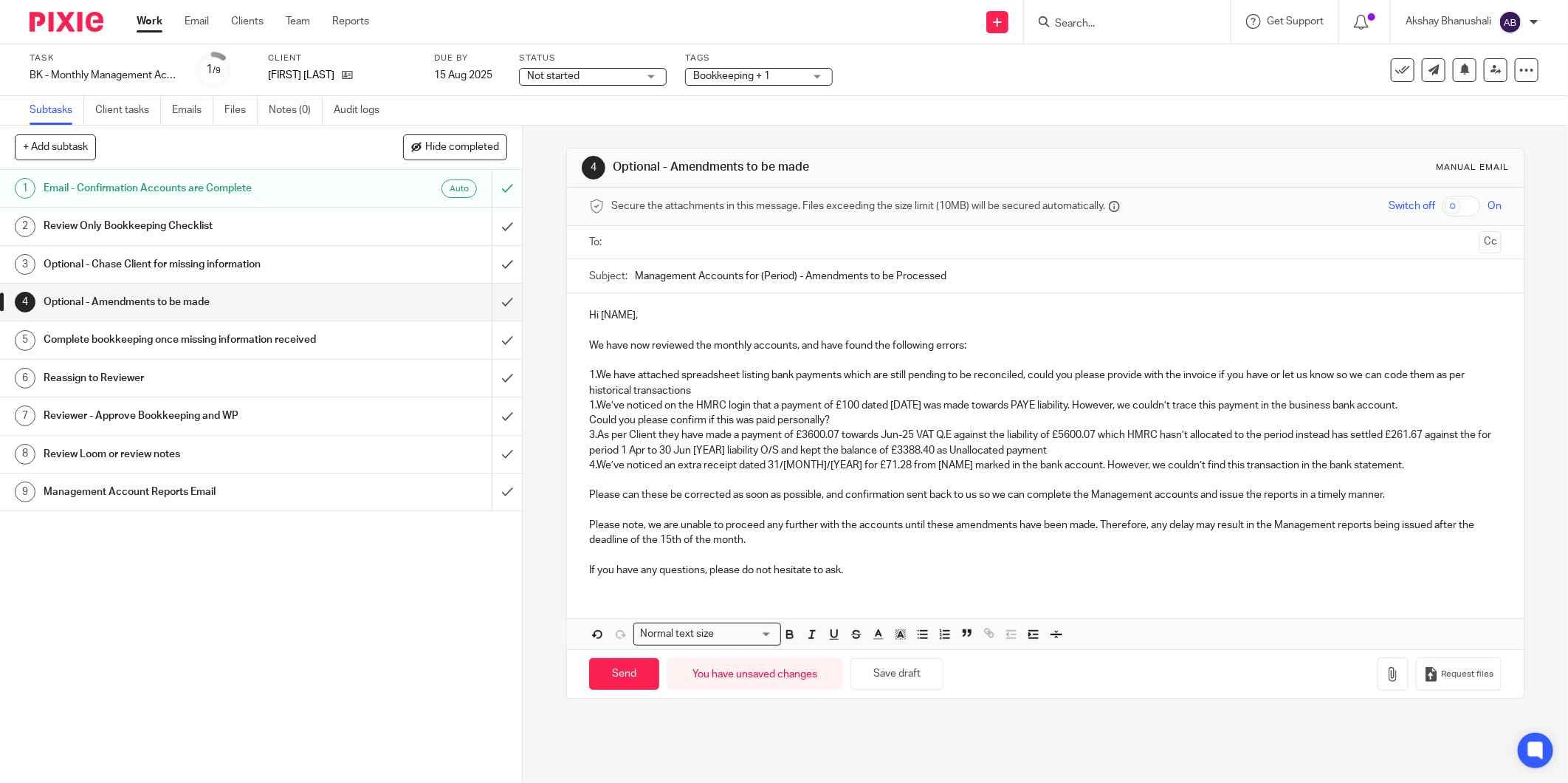 click on "4.We’ve noticed an extra receipt dated 31/[MONTH]/[YEAR] for £71.28 from [NAME] marked in the bank account. However, we couldn’t find this transaction in the bank statement." at bounding box center (1045, 465) 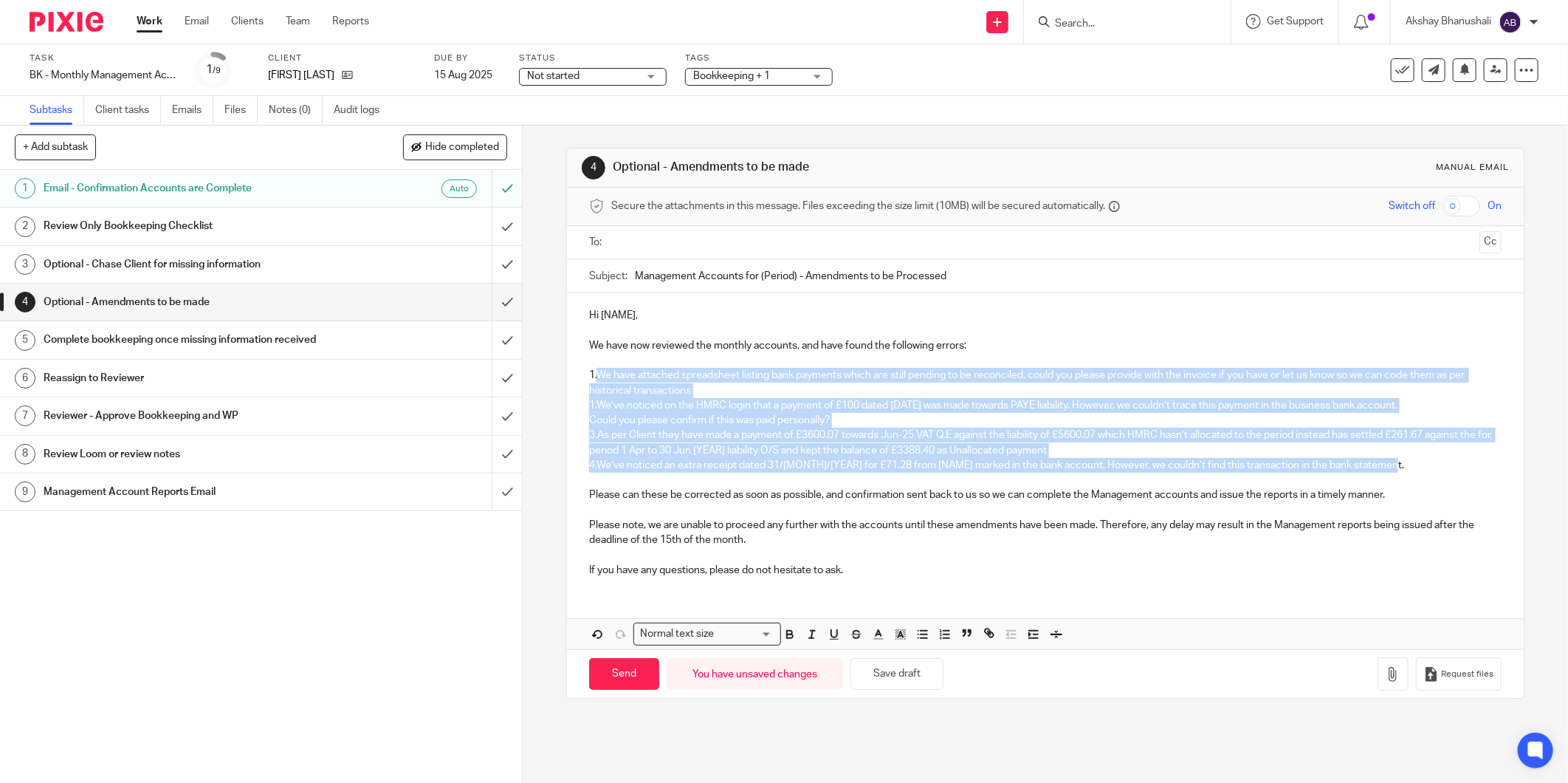drag, startPoint x: 1389, startPoint y: 466, endPoint x: 593, endPoint y: 375, distance: 801.1847 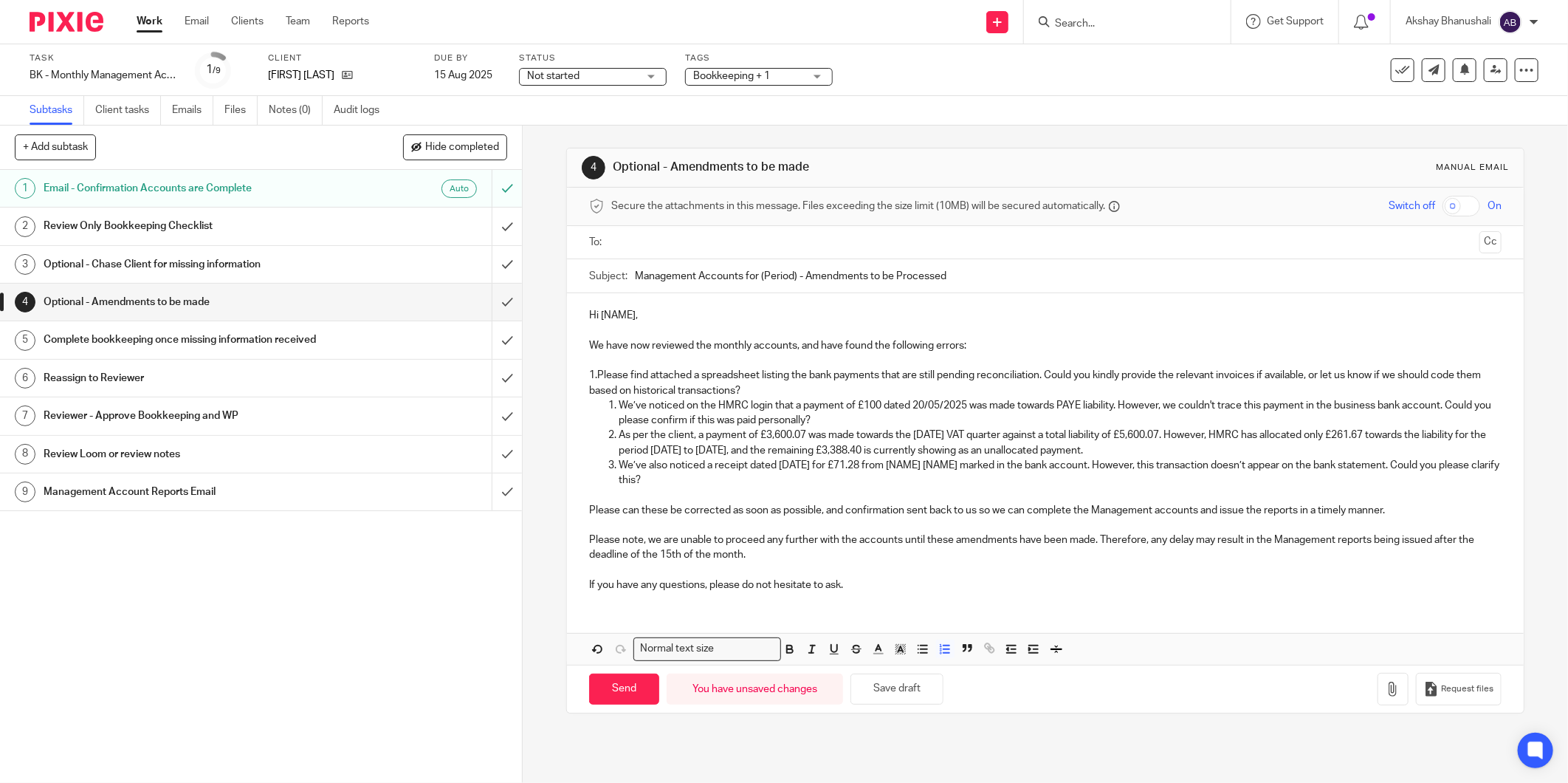 click on "We’ve noticed on the HMRC login that a payment of £100 dated 20/05/2025 was made towards PAYE liability. However, we couldn't trace this payment in the business bank account. Could you please confirm if this was paid personally?" at bounding box center (1060, 413) 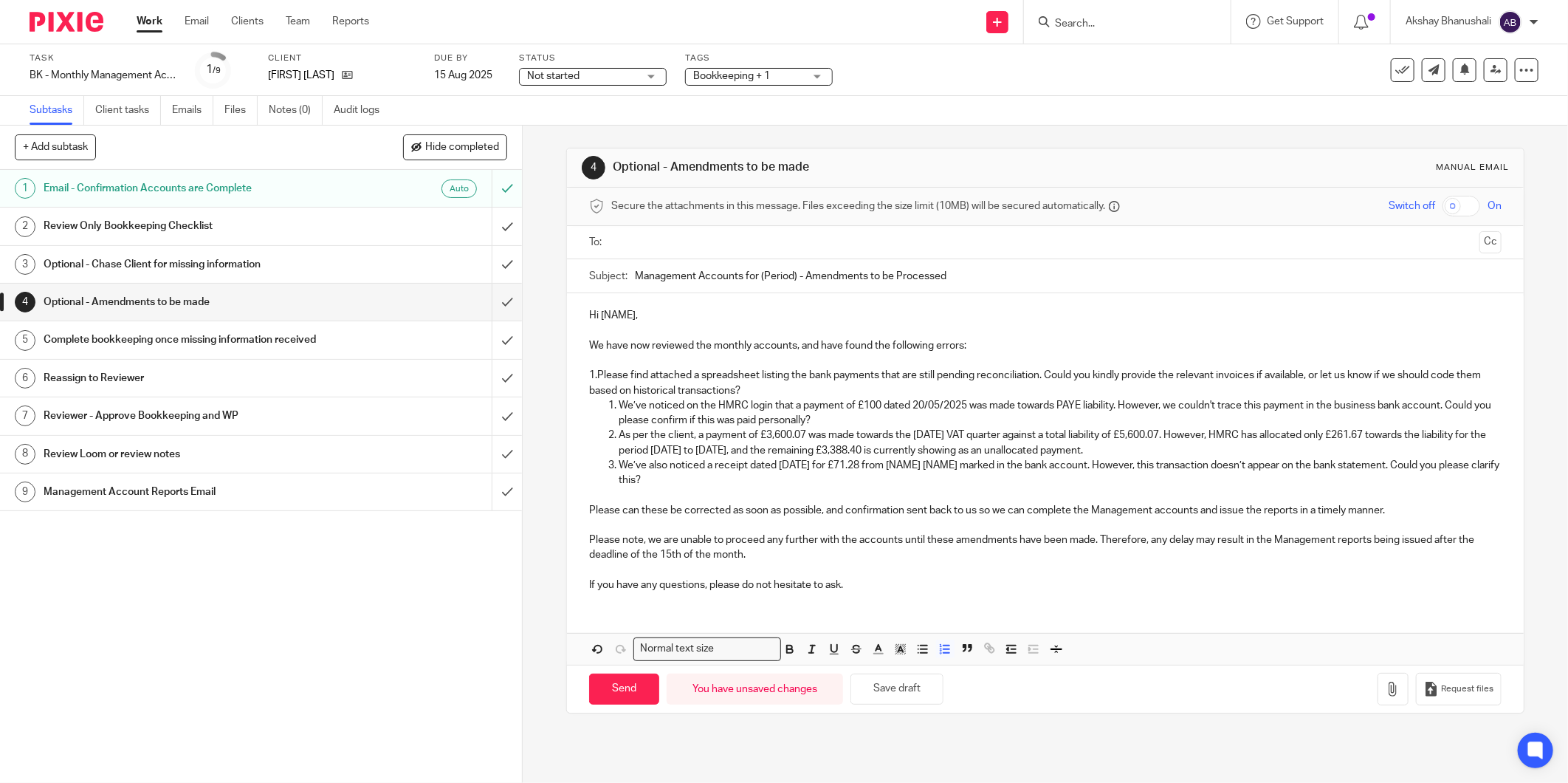 click on "We’ve noticed on the HMRC login that a payment of £100 dated 20/05/2025 was made towards PAYE liability. However, we couldn't trace this payment in the business bank account. Could you please confirm if this was paid personally?" at bounding box center (1060, 413) 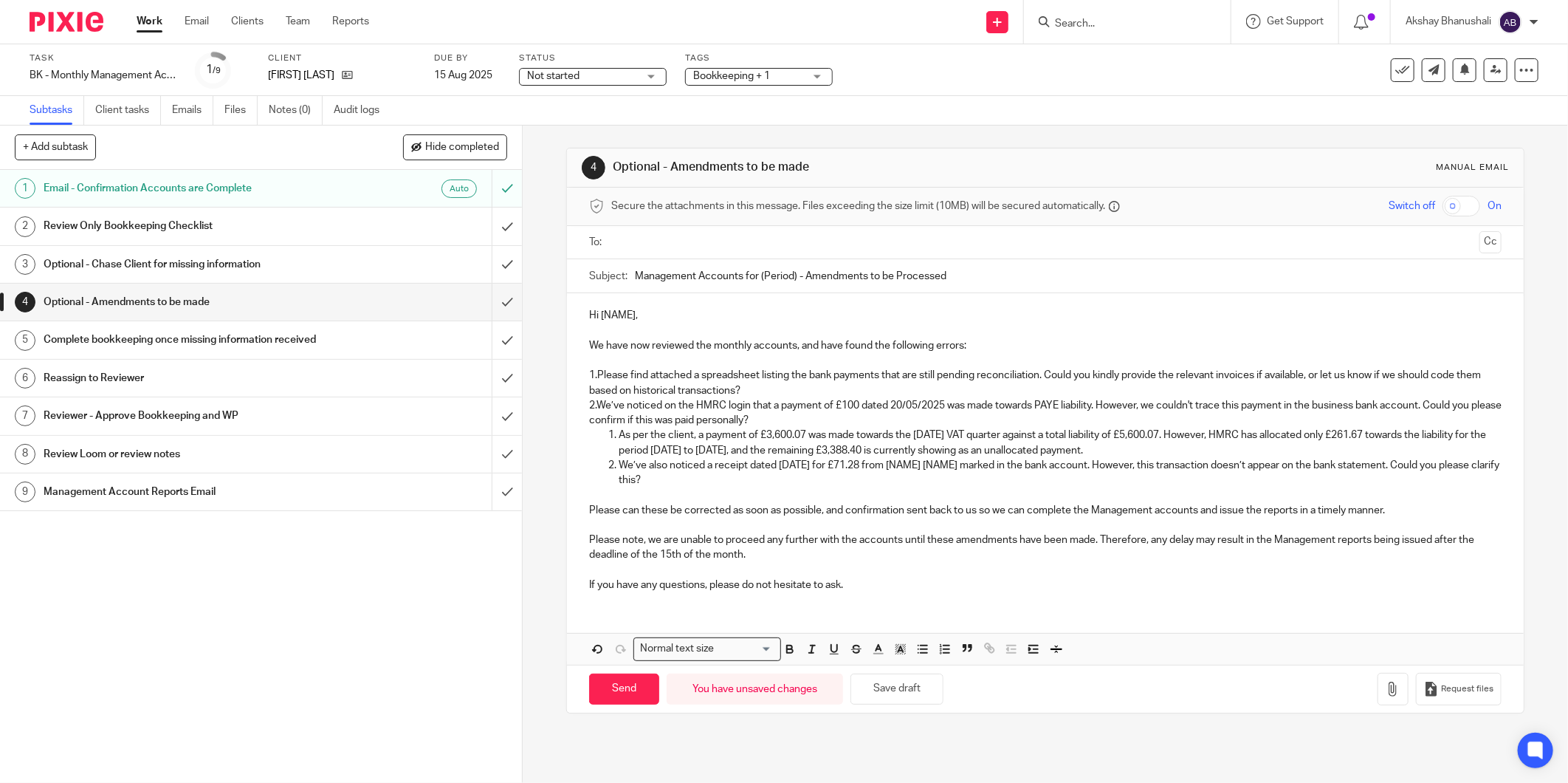 click on "As per the client, a payment of £3,600.07 was made towards the [DATE] VAT quarter against a total liability of £5,600.07. However, HMRC has allocated only £261.67 towards the liability for the period [DATE] to [DATE], and the remaining £3,388.40 is currently showing as an unallocated payment." at bounding box center (1060, 442) 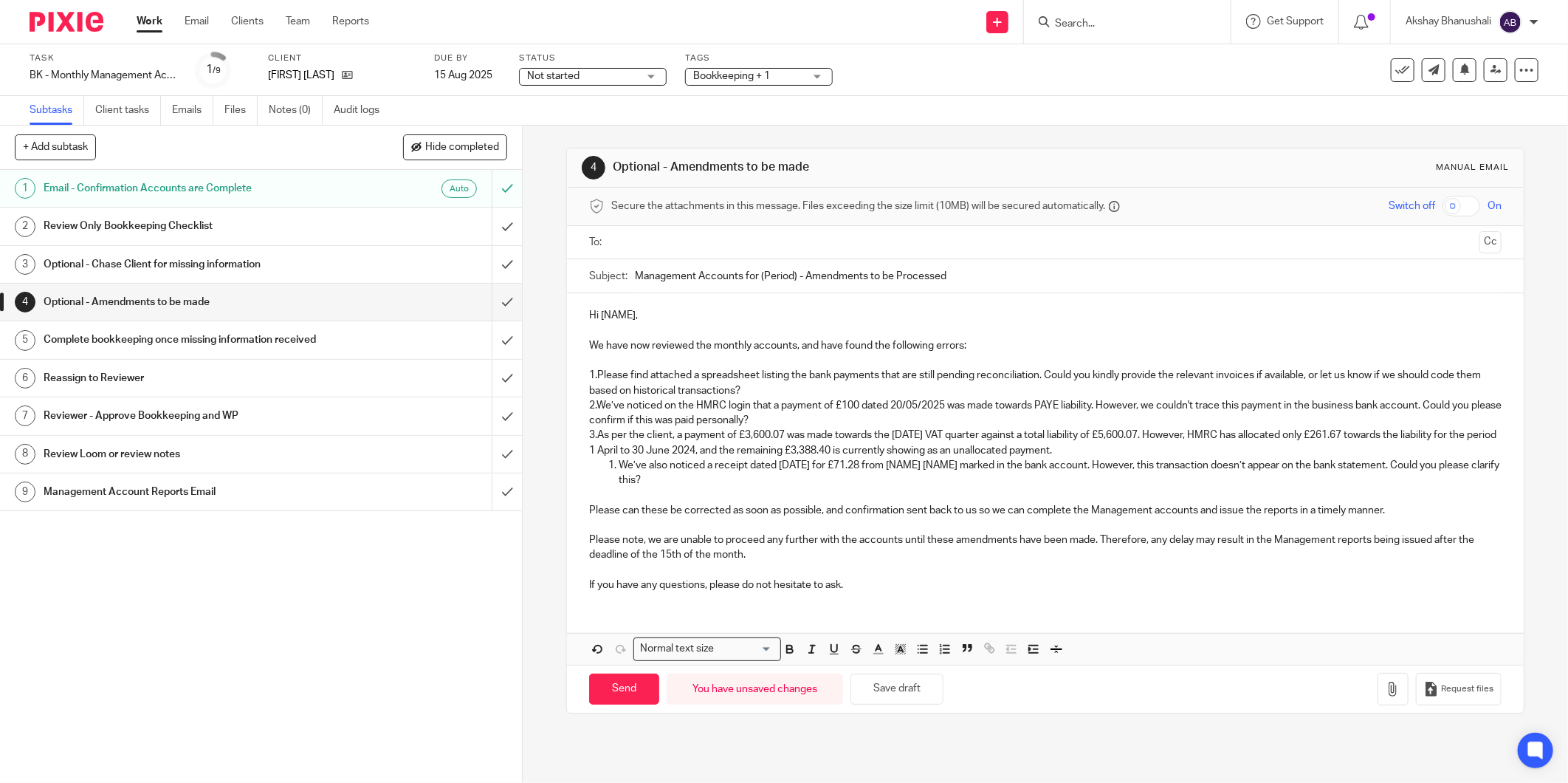 click on "We’ve also noticed a receipt dated [DATE] for £71.28 from [NAME] [NAME] marked in the bank account. However, this transaction doesn’t appear on the bank statement. Could you please clarify this?" at bounding box center (1060, 473) 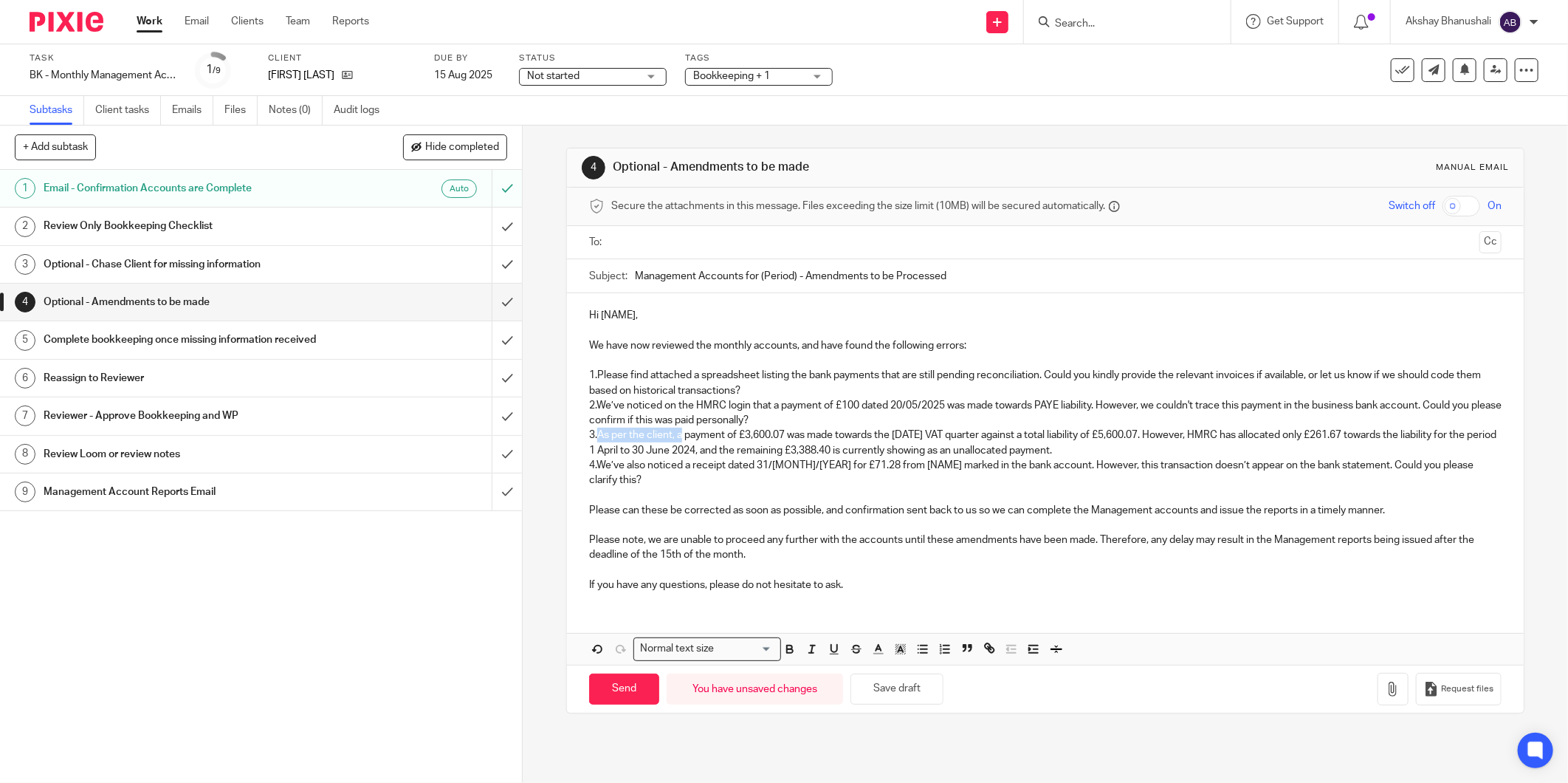 drag, startPoint x: 679, startPoint y: 437, endPoint x: 595, endPoint y: 438, distance: 84.00595 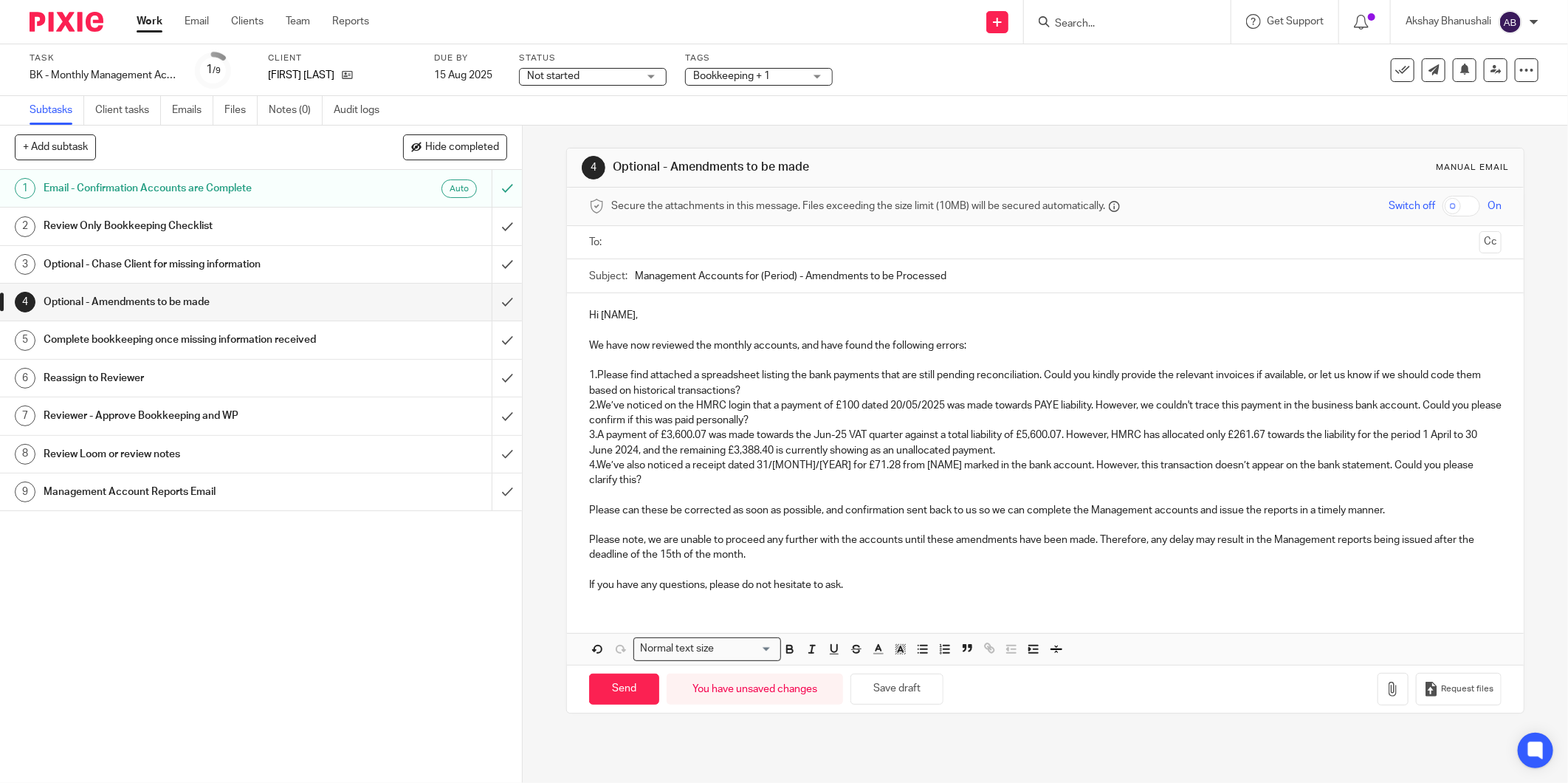 click on "3.A payment of £3,600.07 was made towards the Jun-25 VAT quarter against a total liability of £5,600.07. However, HMRC has allocated only £261.67 towards the liability for the period 1 April to 30 June 2024, and the remaining £3,388.40 is currently showing as an unallocated payment." at bounding box center [1045, 442] 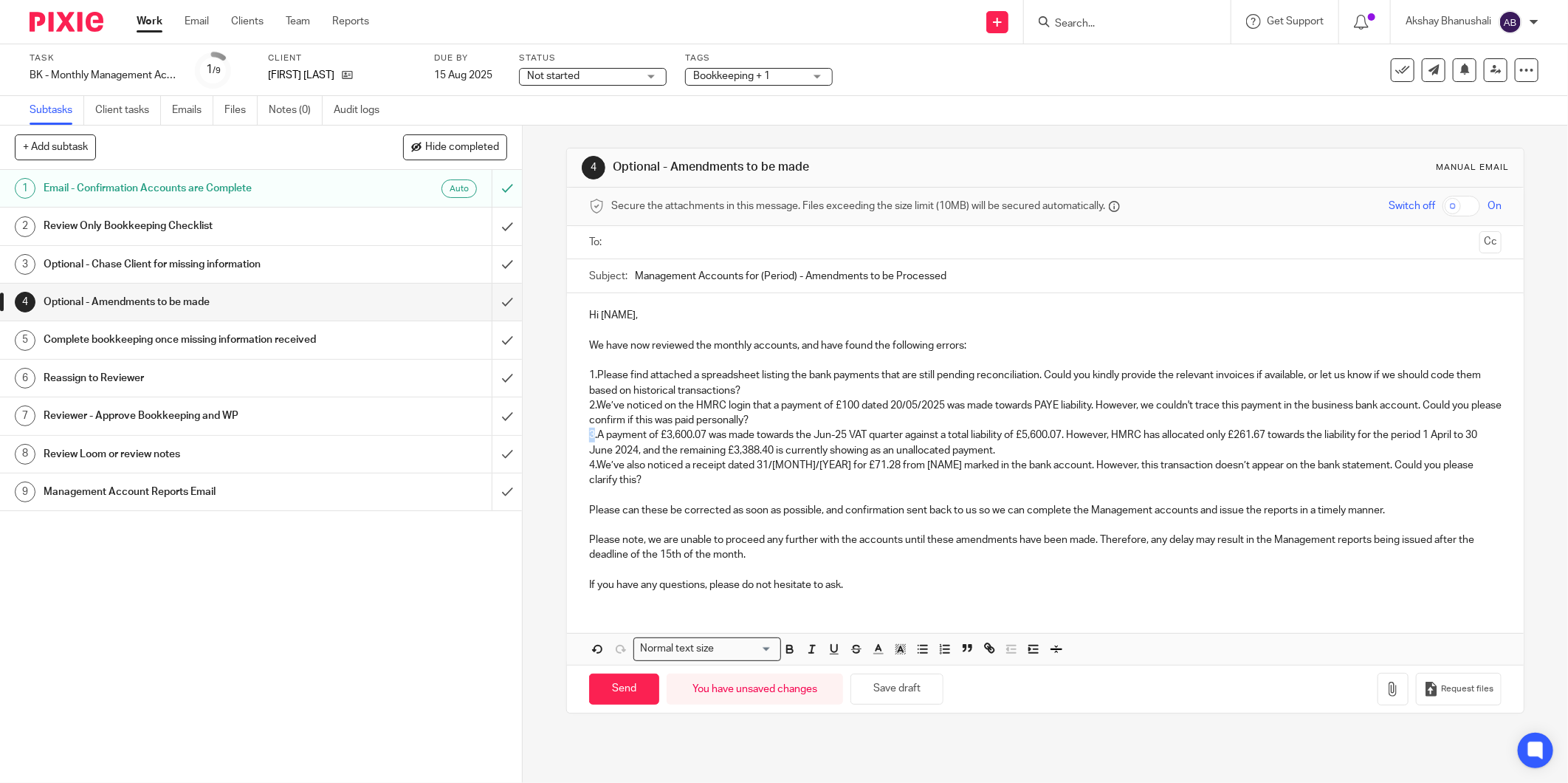 click on "3.A payment of £3,600.07 was made towards the Jun-25 VAT quarter against a total liability of £5,600.07. However, HMRC has allocated only £261.67 towards the liability for the period 1 April to 30 June 2024, and the remaining £3,388.40 is currently showing as an unallocated payment." at bounding box center [1045, 442] 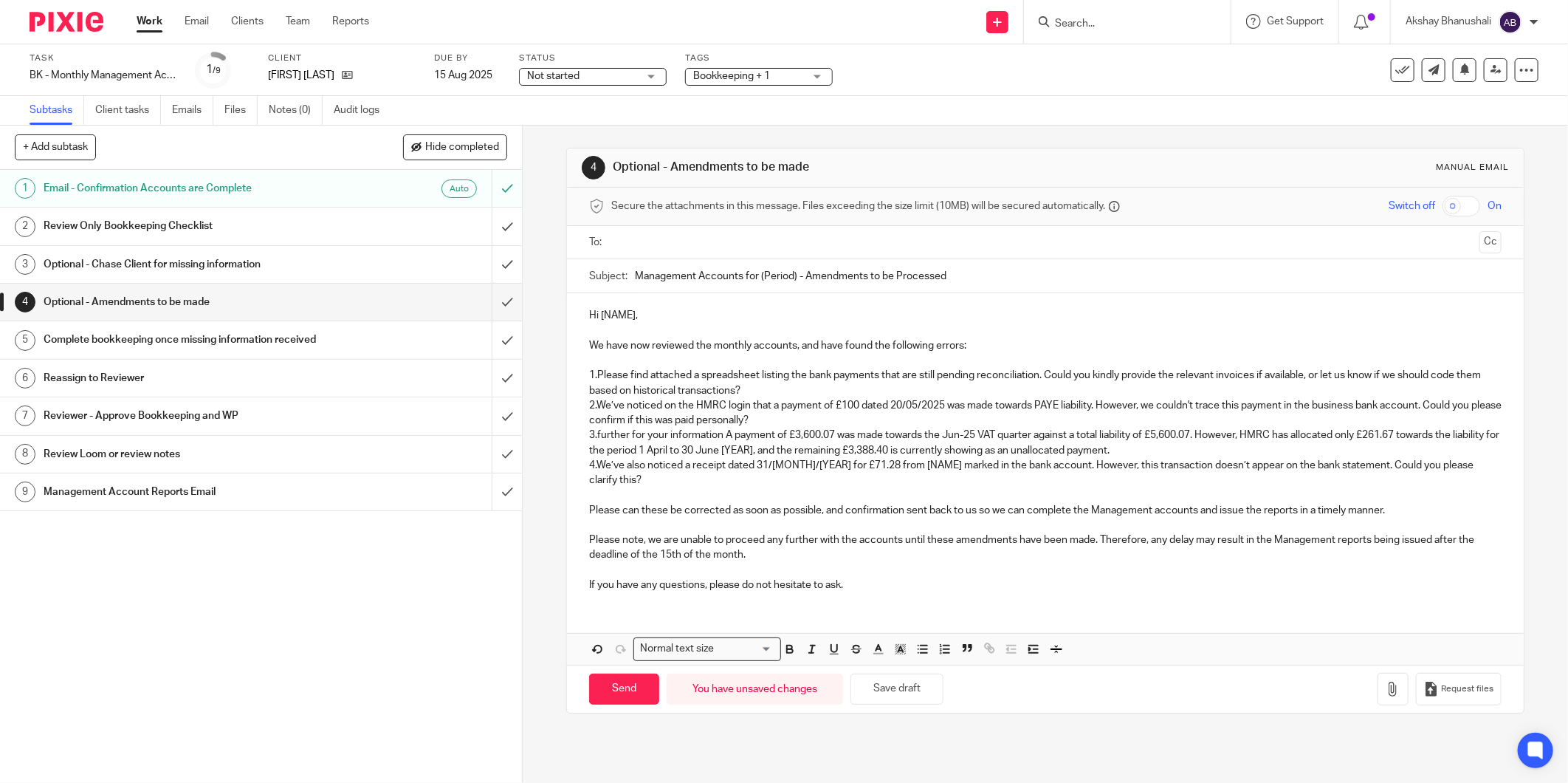 click on "3.further for your information A payment of £3,600.07 was made towards the Jun-25 VAT quarter against a total liability of £5,600.07. However, HMRC has allocated only £261.67 towards the liability for the period 1 April to 30 June [YEAR], and the remaining £3,388.40 is currently showing as an unallocated payment." at bounding box center [1045, 442] 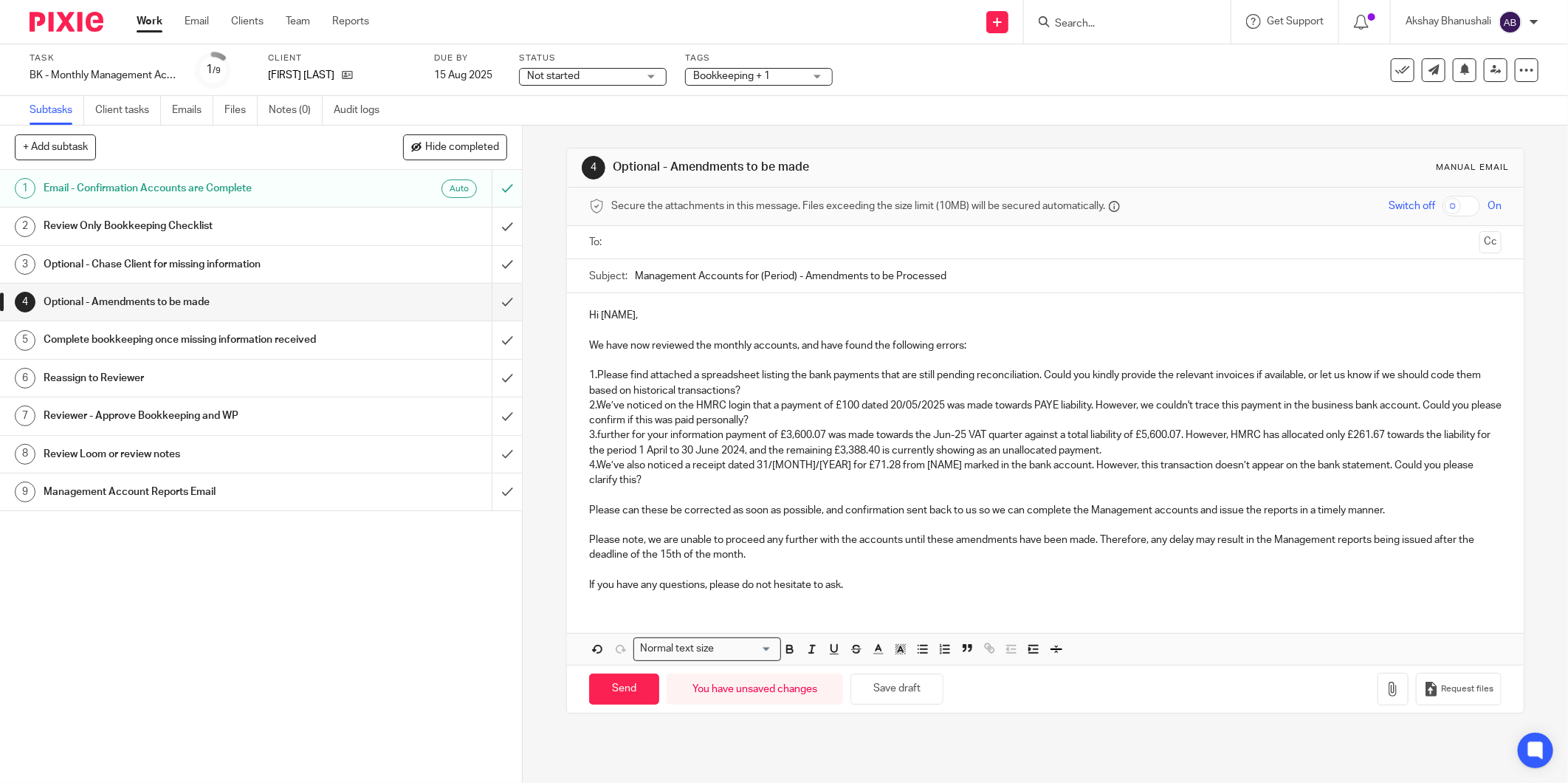click on "3.further for your information payment of £3,600.07 was made towards the Jun-25 VAT quarter against a total liability of £5,600.07. However, HMRC has allocated only £261.67 towards the liability for the period 1 April to 30 June 2024, and the remaining £3,388.40 is currently showing as an unallocated payment." at bounding box center [1045, 442] 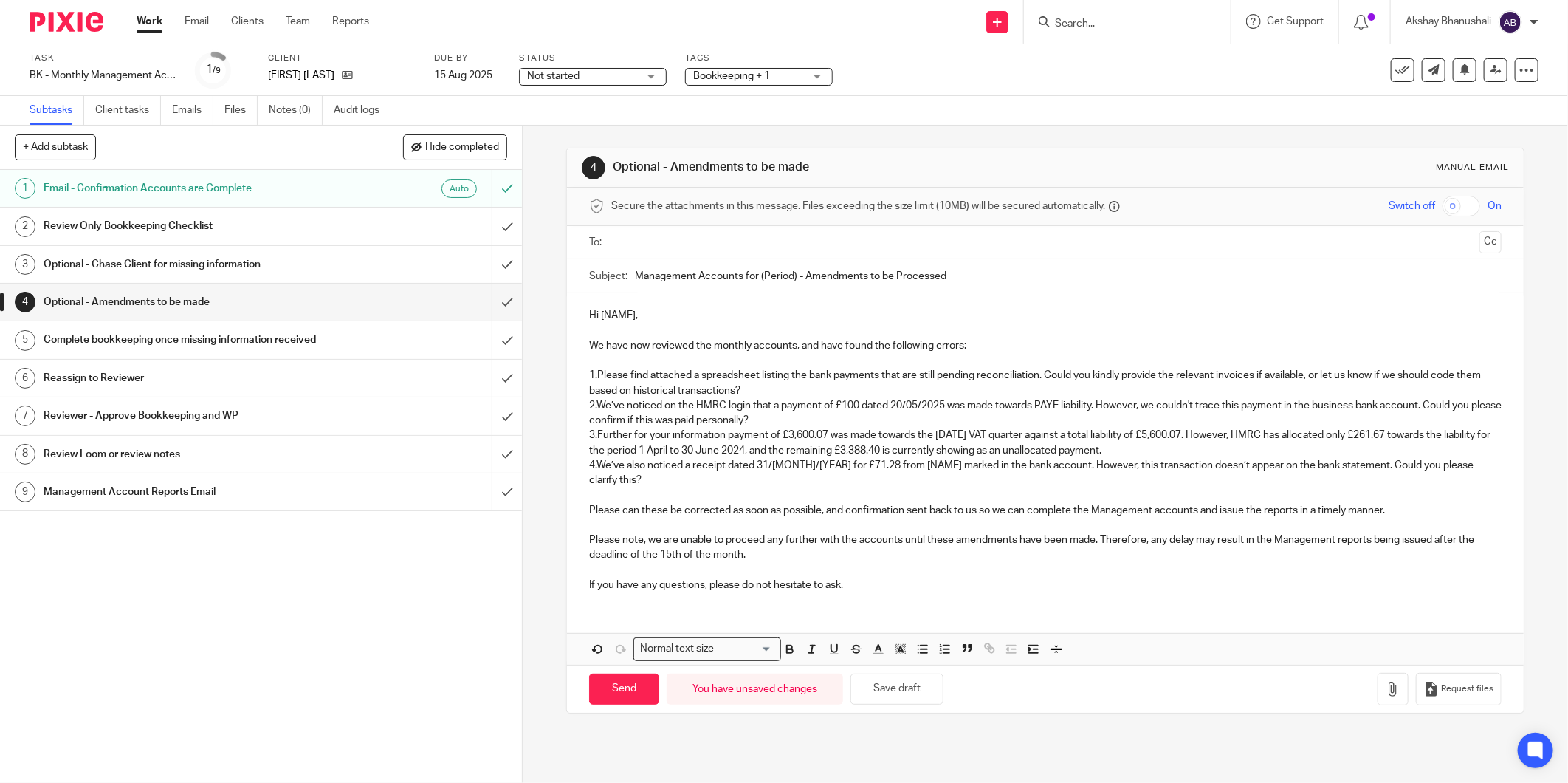 click on "3.Further for your information payment of £3,600.07 was made towards the [DATE] VAT quarter against a total liability of £5,600.07. However, HMRC has allocated only £261.67 towards the liability for the period 1 April to 30 June 2024, and the remaining £3,388.40 is currently showing as an unallocated payment." at bounding box center (1045, 442) 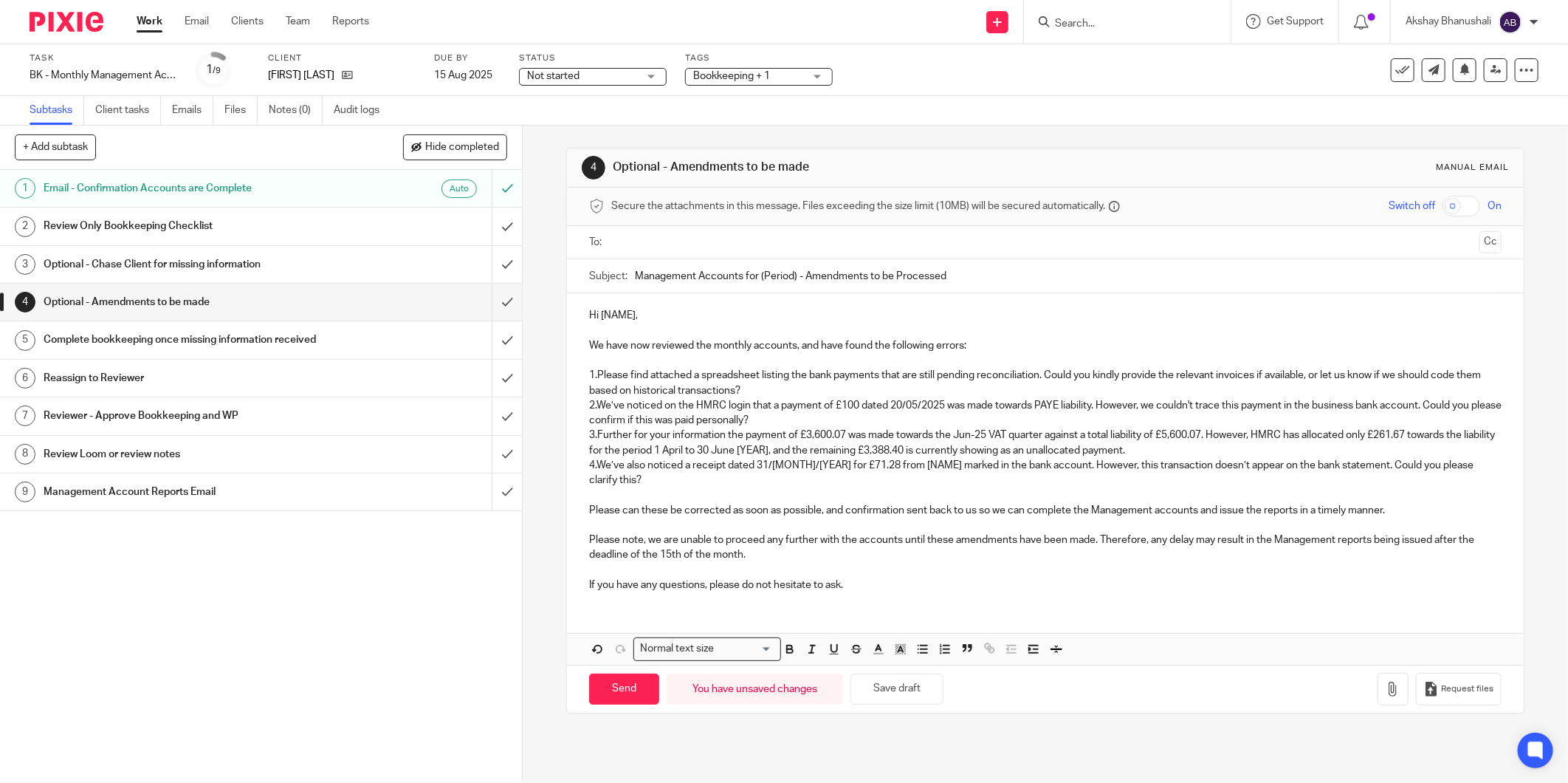 click on "3.Further for your information the payment of £3,600.07 was made towards the Jun-25 VAT quarter against a total liability of £5,600.07. However, HMRC has allocated only £261.67 towards the liability for the period 1 April to 30 June [YEAR], and the remaining £3,388.40 is currently showing as an unallocated payment." at bounding box center [1045, 442] 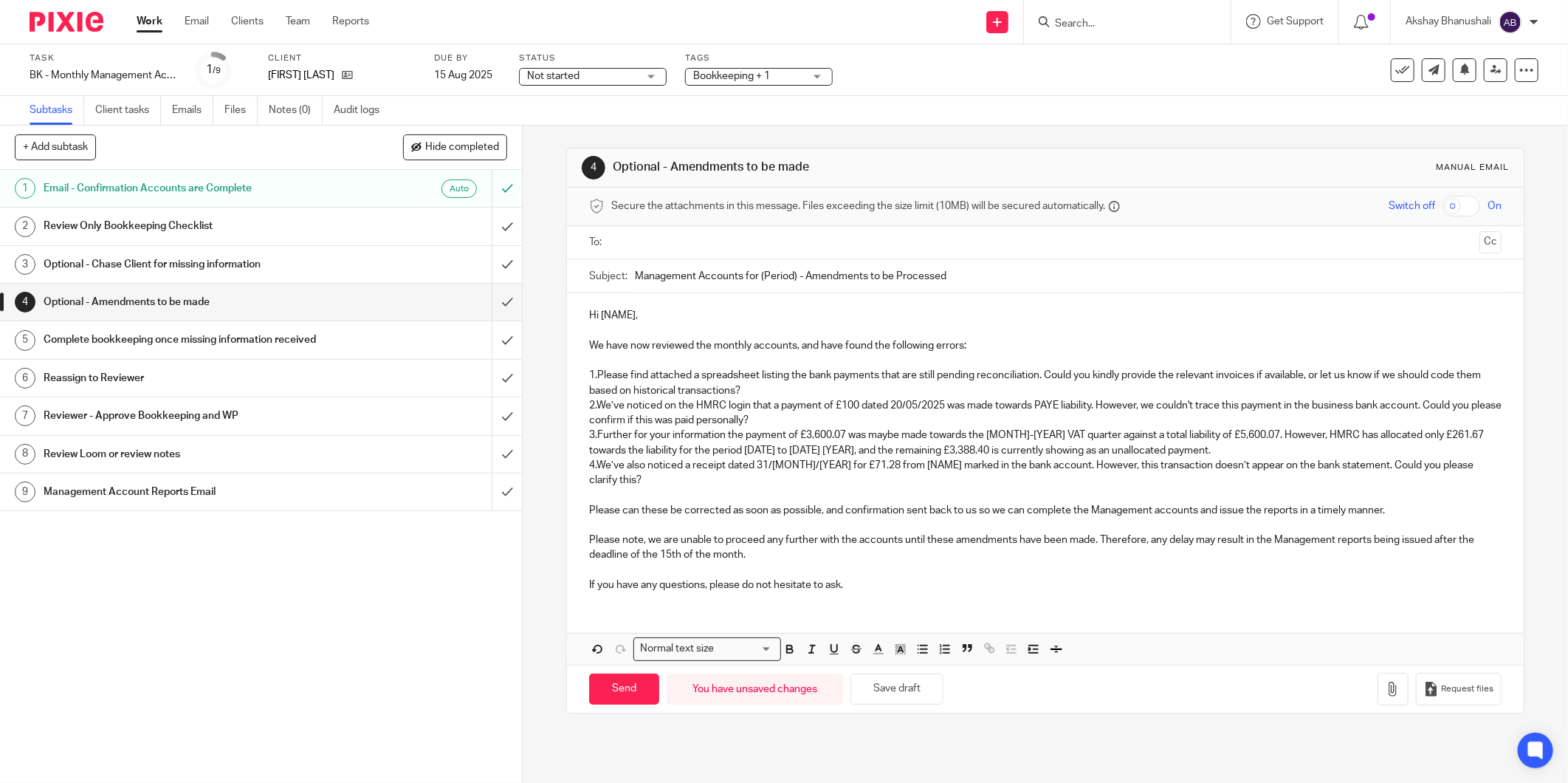 click on "3.Further for your information the payment of £3,600.07 was maybe made towards the [MONTH]-[YEAR] VAT quarter against a total liability of £5,600.07. However, HMRC has allocated only £261.67 towards the liability for the period [DATE] to [DATE] [YEAR], and the remaining £3,388.40 is currently showing as an unallocated payment." at bounding box center (1045, 442) 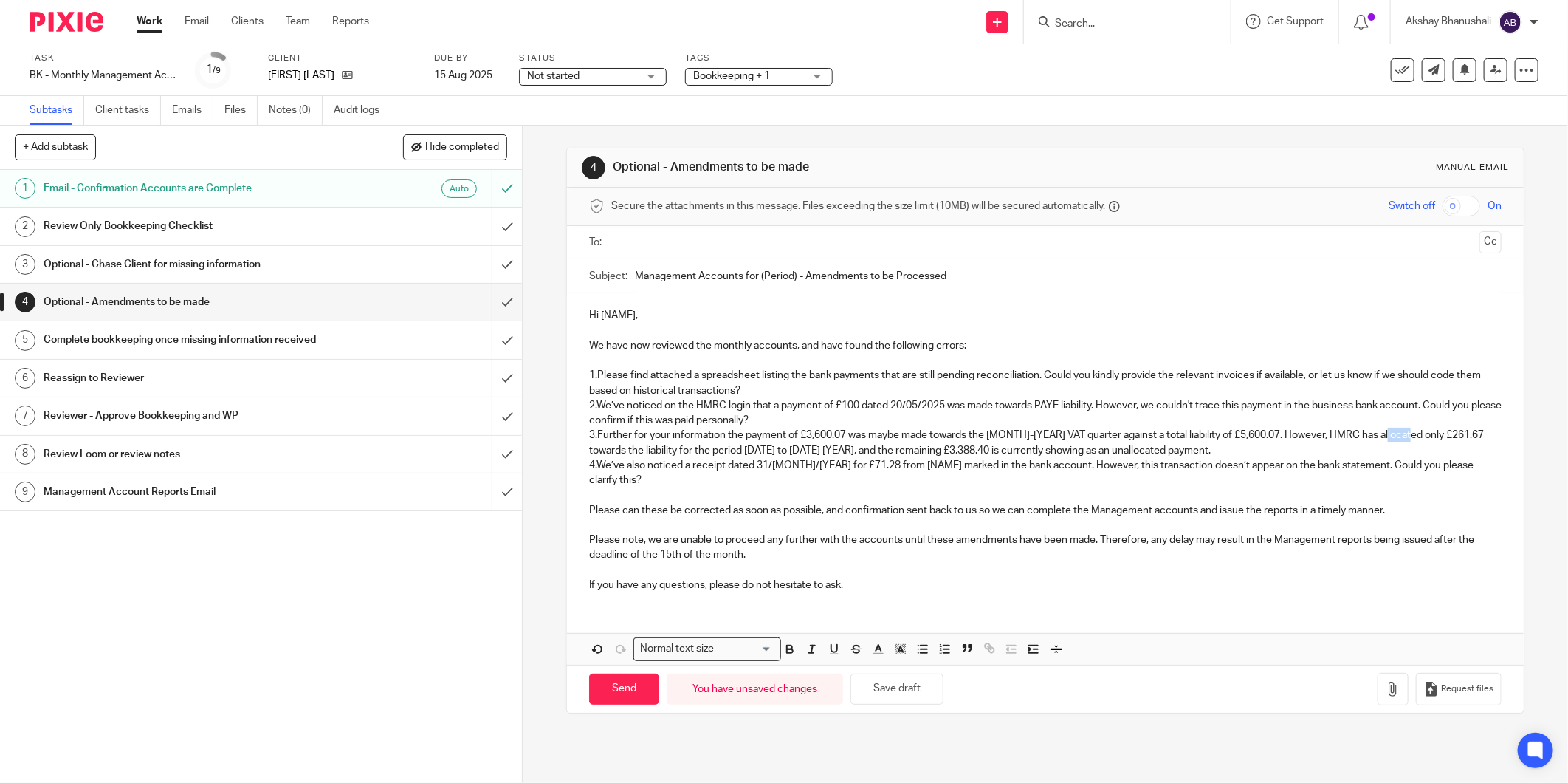 click on "3.Further for your information the payment of £3,600.07 was maybe made towards the [MONTH]-[YEAR] VAT quarter against a total liability of £5,600.07. However, HMRC has allocated only £261.67 towards the liability for the period [DATE] to [DATE] [YEAR], and the remaining £3,388.40 is currently showing as an unallocated payment." at bounding box center (1045, 442) 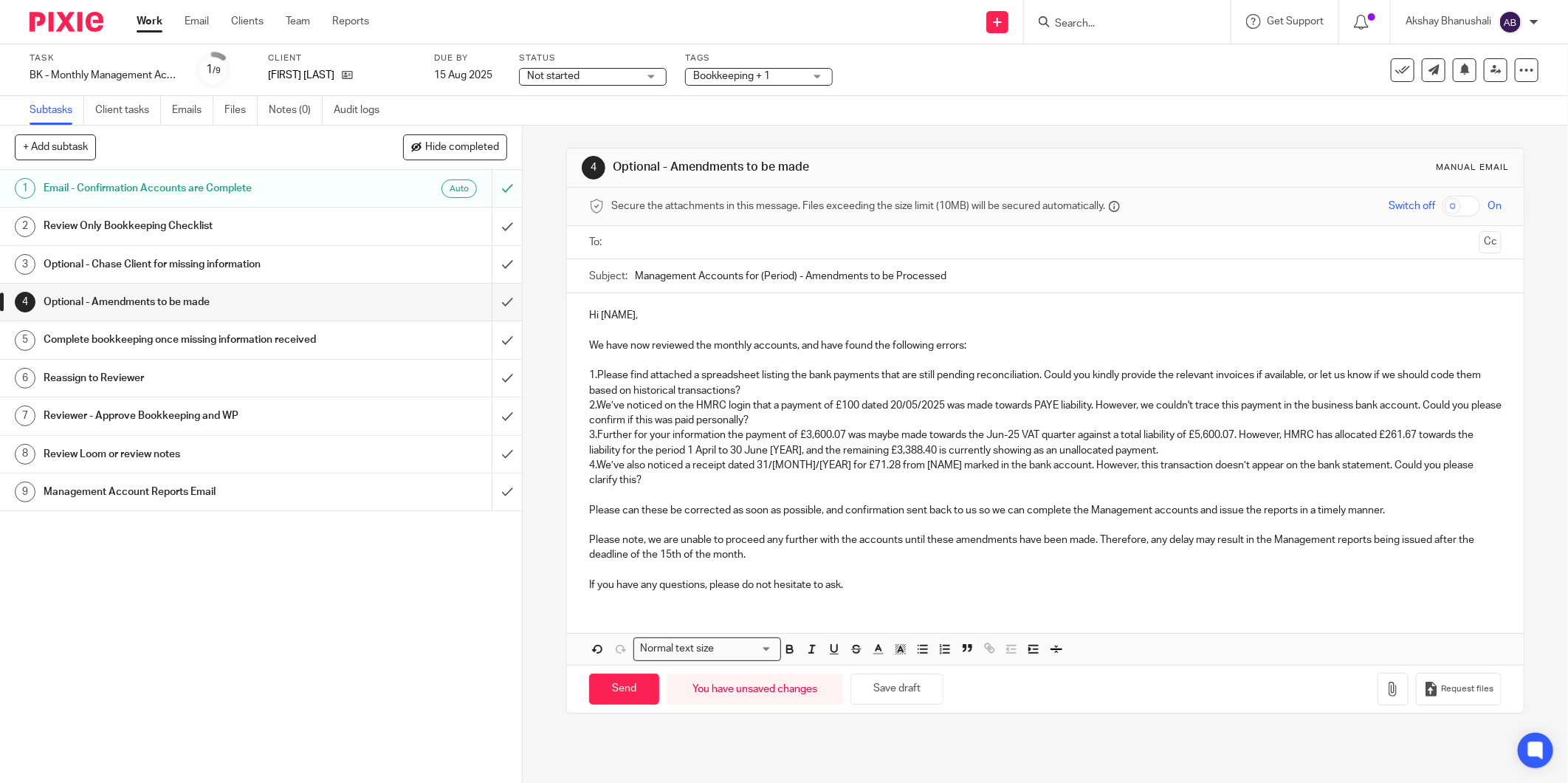 click on "3.Further for your information the payment of £3,600.07 was maybe made towards the Jun-25 VAT quarter against a total liability of £5,600.07. However, HMRC has allocated £261.67 towards the liability for the period 1 April to 30 June [YEAR], and the remaining £3,388.40 is currently showing as an unallocated payment." at bounding box center [1045, 442] 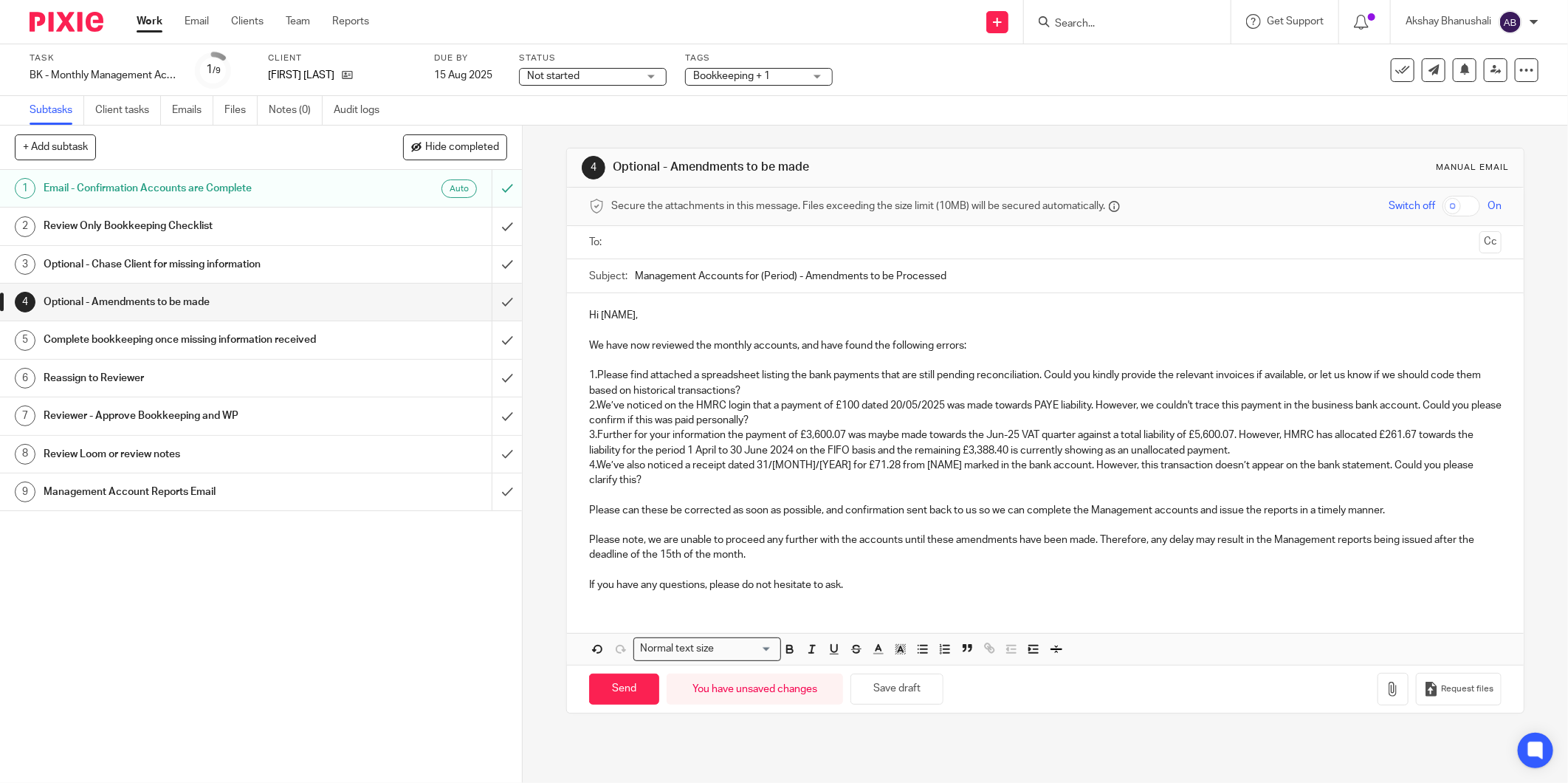 click on "3.Further for your information the payment of £3,600.07 was maybe made towards the Jun-25 VAT quarter against a total liability of £5,600.07. However, HMRC has allocated £261.67 towards the liability for the period 1 April to 30 June 2024 on the FIFO basis and the remaining £3,388.40 is currently showing as an unallocated payment." at bounding box center [1045, 442] 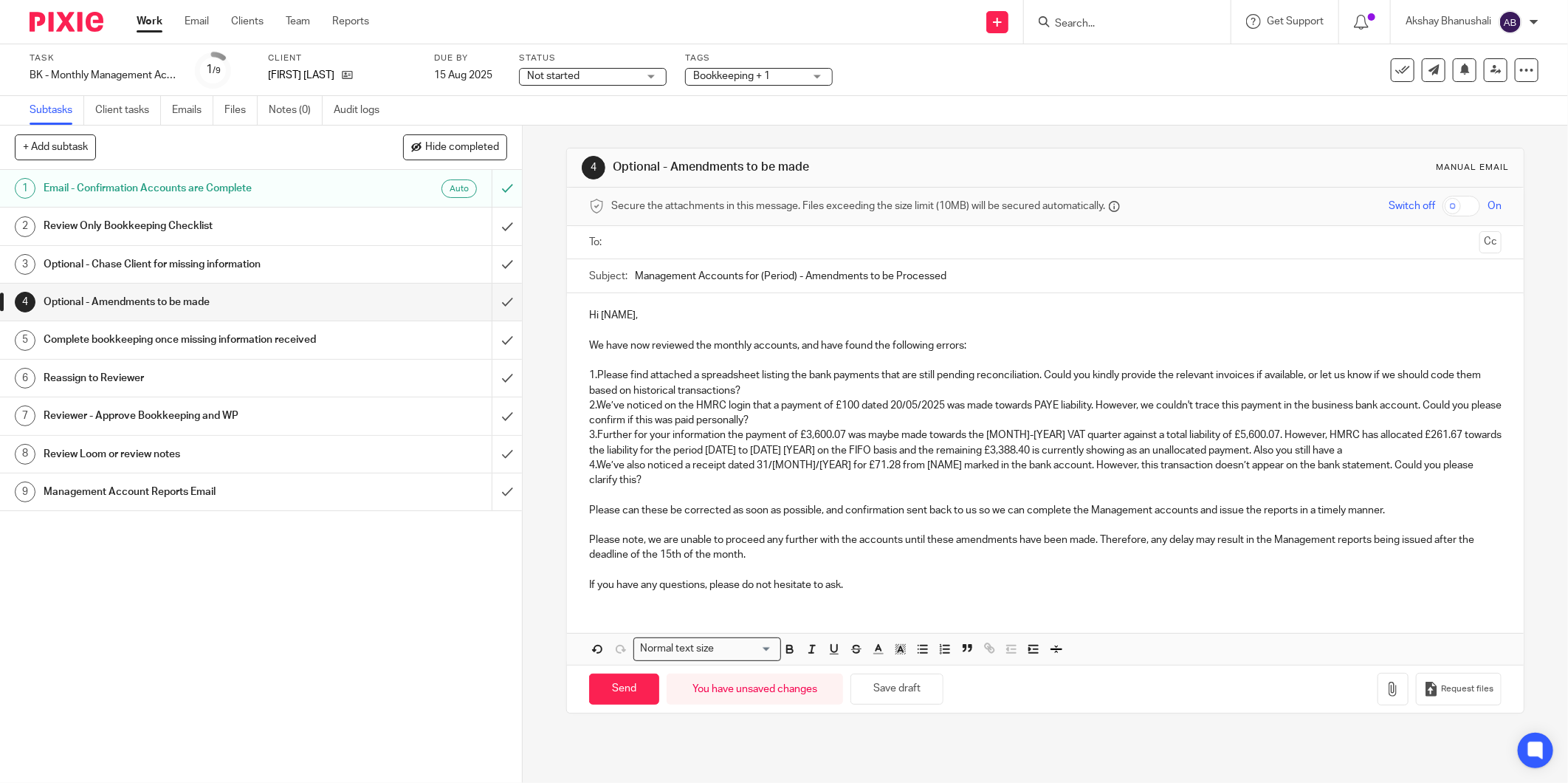 click on "3.Further for your information the payment of £3,600.07 was maybe made towards the [MONTH]-[YEAR] VAT quarter against a total liability of £5,600.07. However, HMRC has allocated £261.67 towards the liability for the period [DATE] to [DATE] [YEAR] on the FIFO basis and the remaining £3,388.40 is currently showing as an unallocated payment. Also you still have a" at bounding box center (1045, 442) 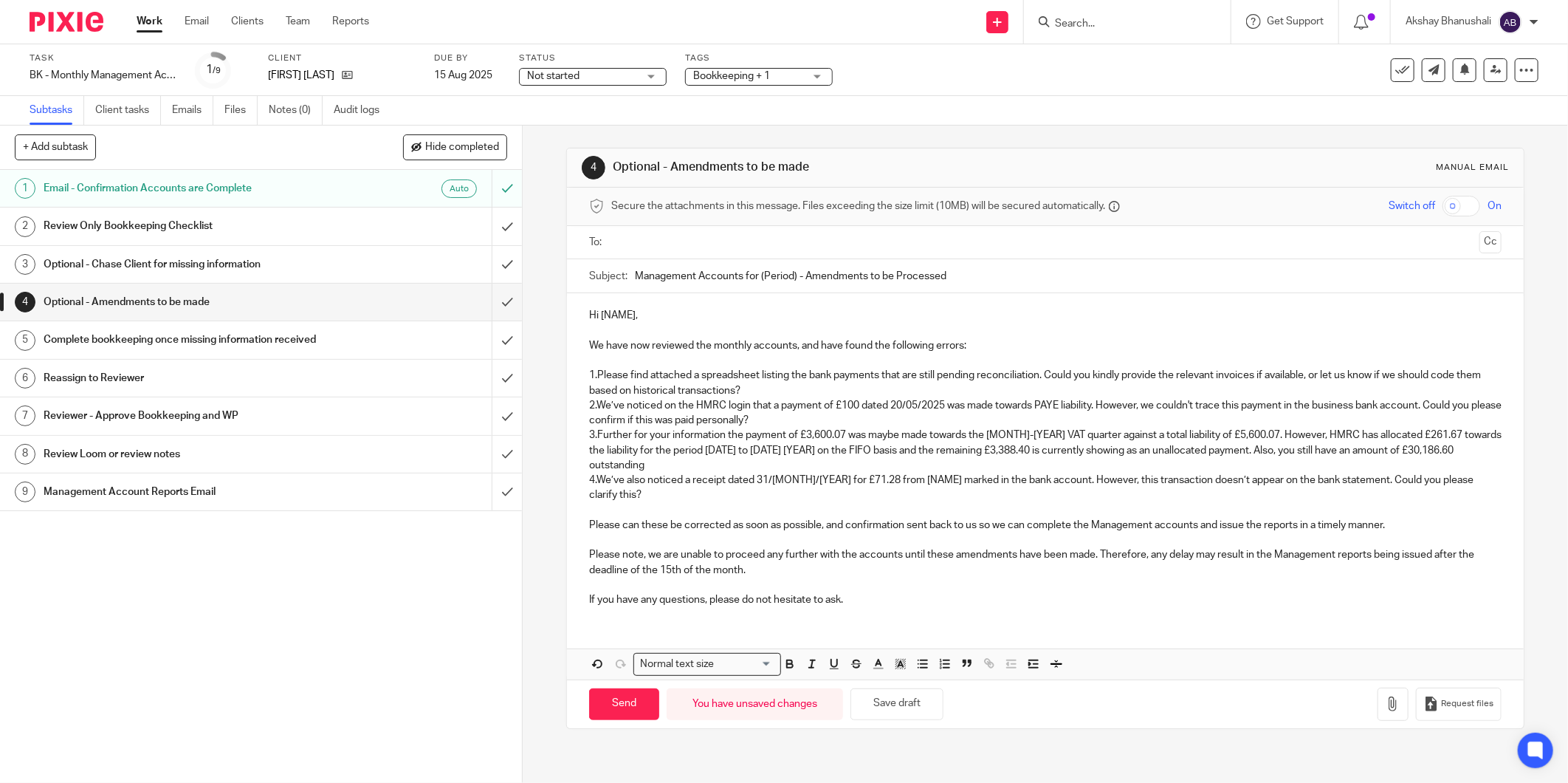 click on "3.Further for your information the payment of £3,600.07 was maybe made towards the [MONTH]-[YEAR] VAT quarter against a total liability of £5,600.07. However, HMRC has allocated £261.67 towards the liability for the period [DATE] to [DATE] [YEAR] on the FIFO basis and the remaining £3,388.40 is currently showing as an unallocated payment. Also, you still have an amount of £30,186.60 outstanding" at bounding box center [1045, 450] 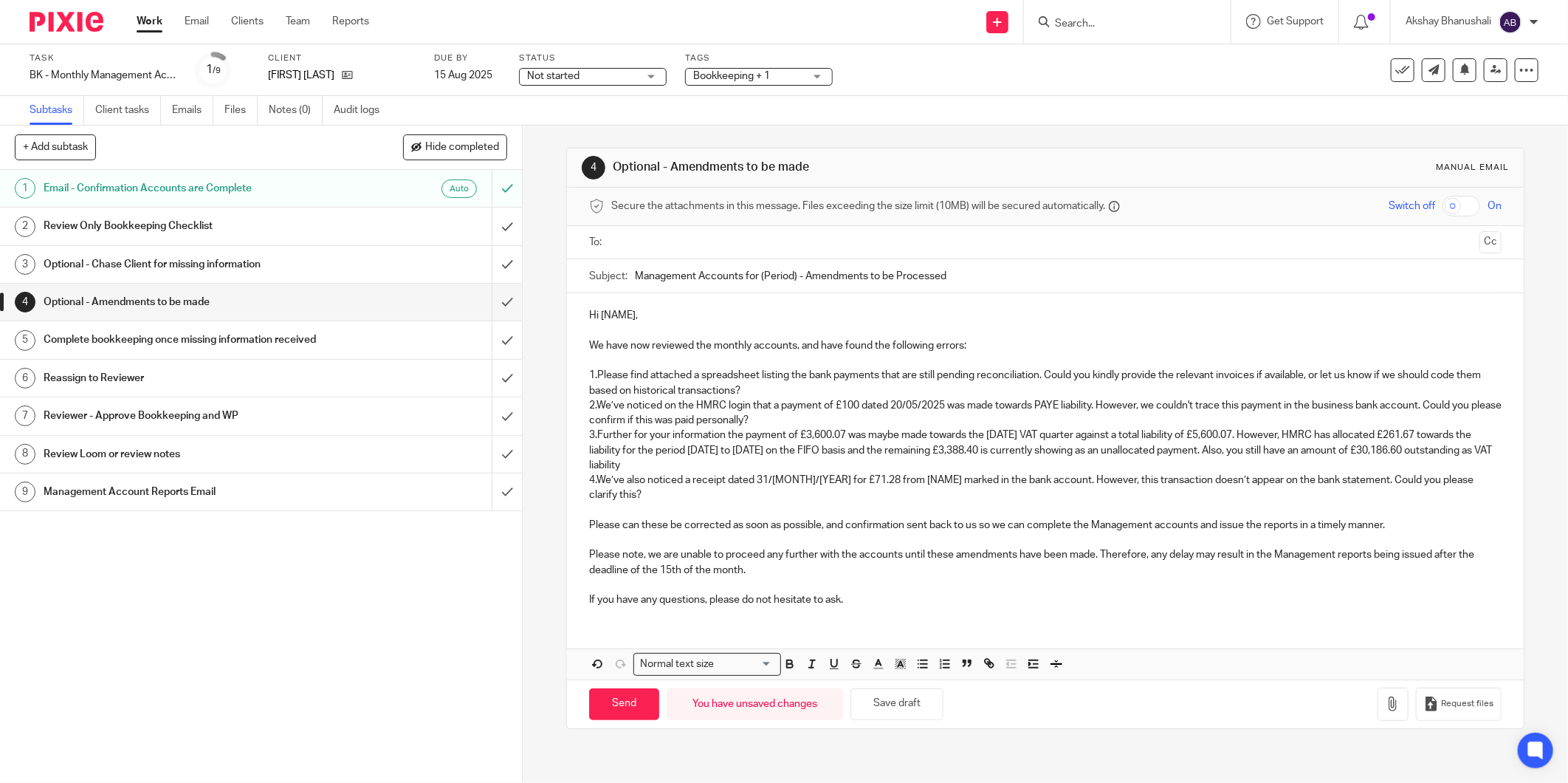 copy on "Further for your information the payment of £3,600.07 was maybe made towards the Jun-25 VAT quarter against a total liability of £5,600.07. However, HMRC has allocated £261.67 towards the liability for the period 1 April to 30 June [YEAR] on the FIFO basis and the remaining £3,388.40 is currently showing as an unallocated payment. Also, you still have an amount of £30,186.60 outstanding as VAT liability" 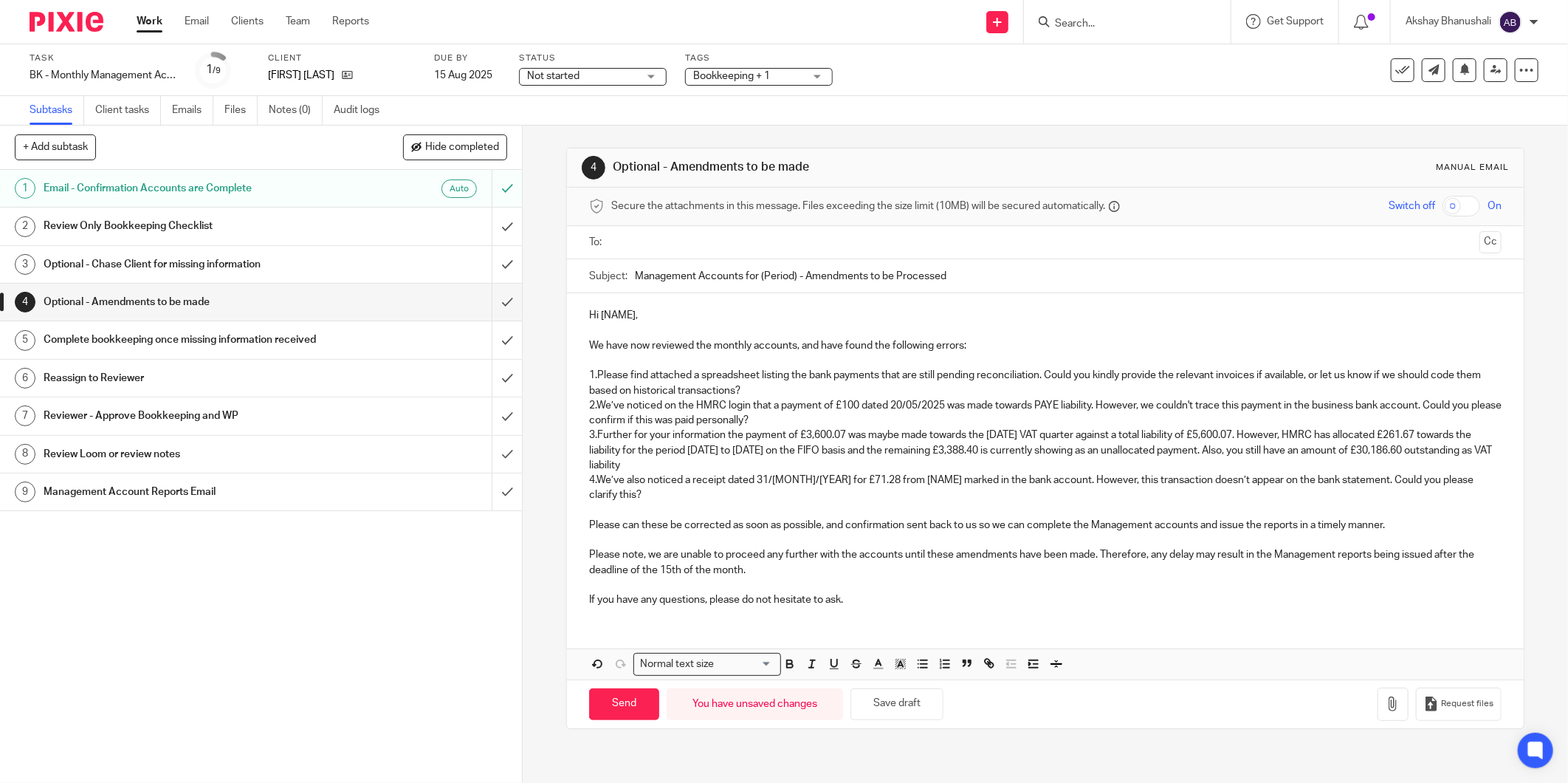 drag, startPoint x: 716, startPoint y: 463, endPoint x: 594, endPoint y: 438, distance: 124.53514 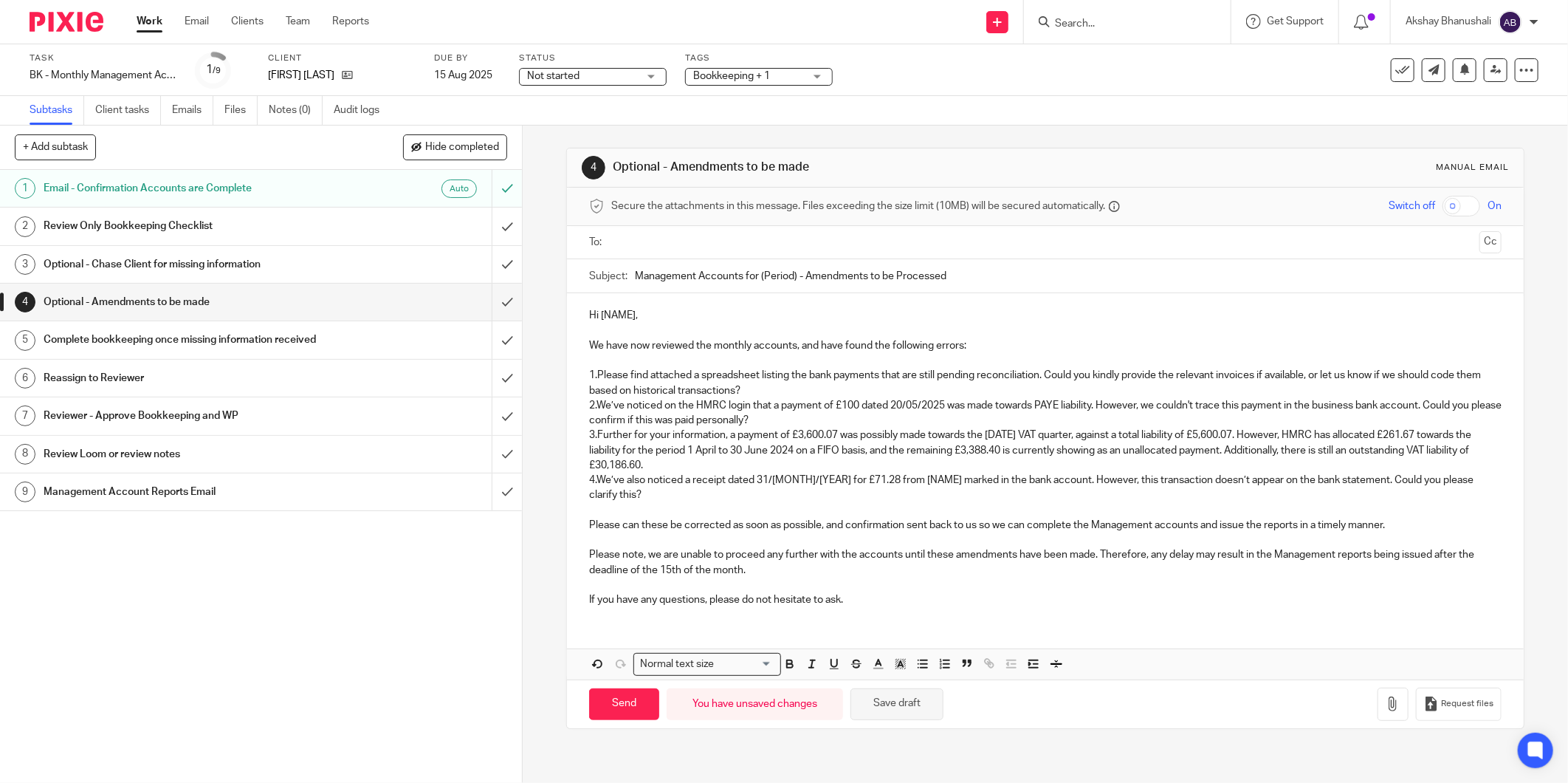 click on "Save draft" at bounding box center [897, 704] 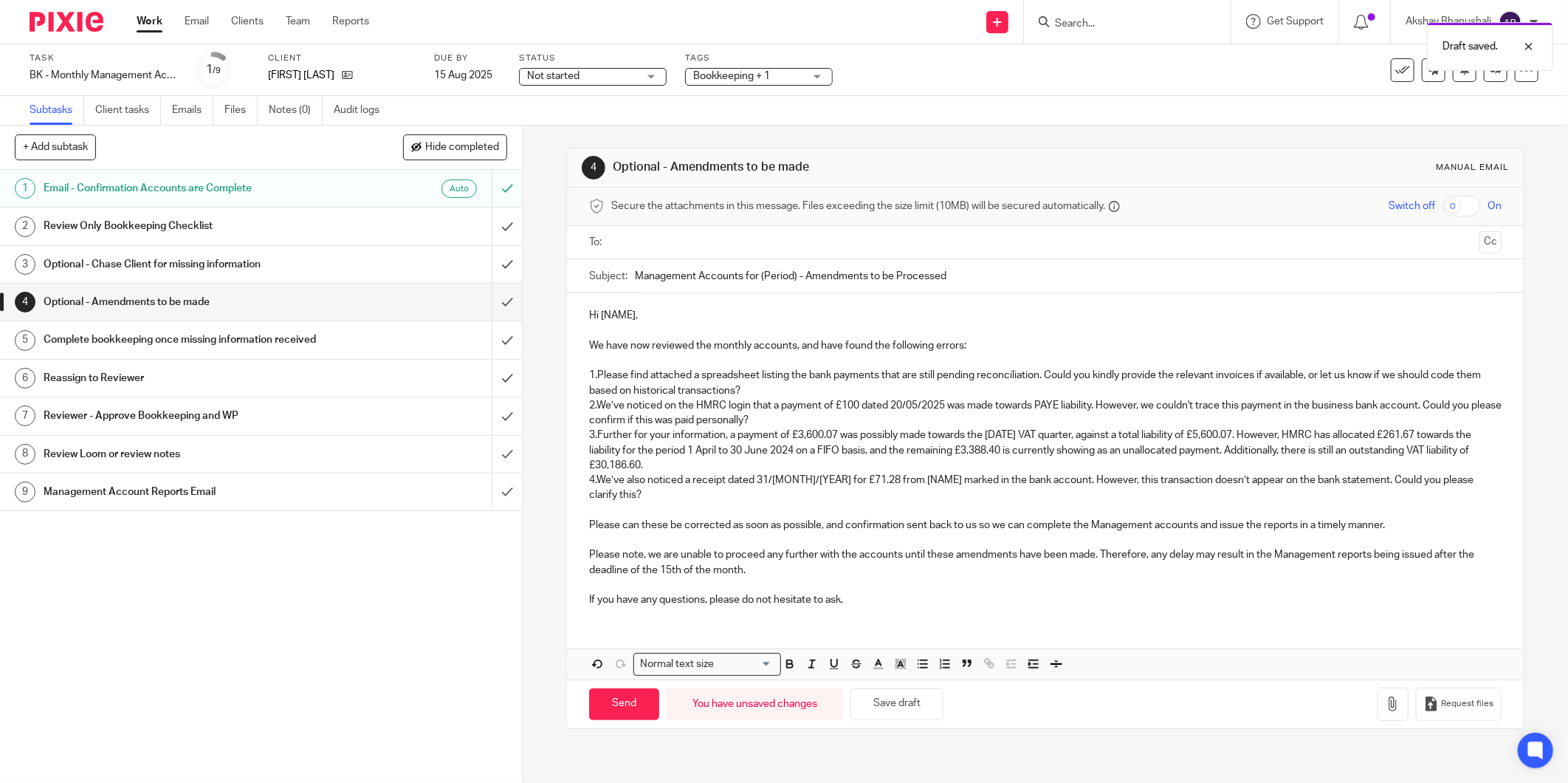 click on "We have now reviewed the monthly accounts, and have found the following errors:" at bounding box center (1045, 346) 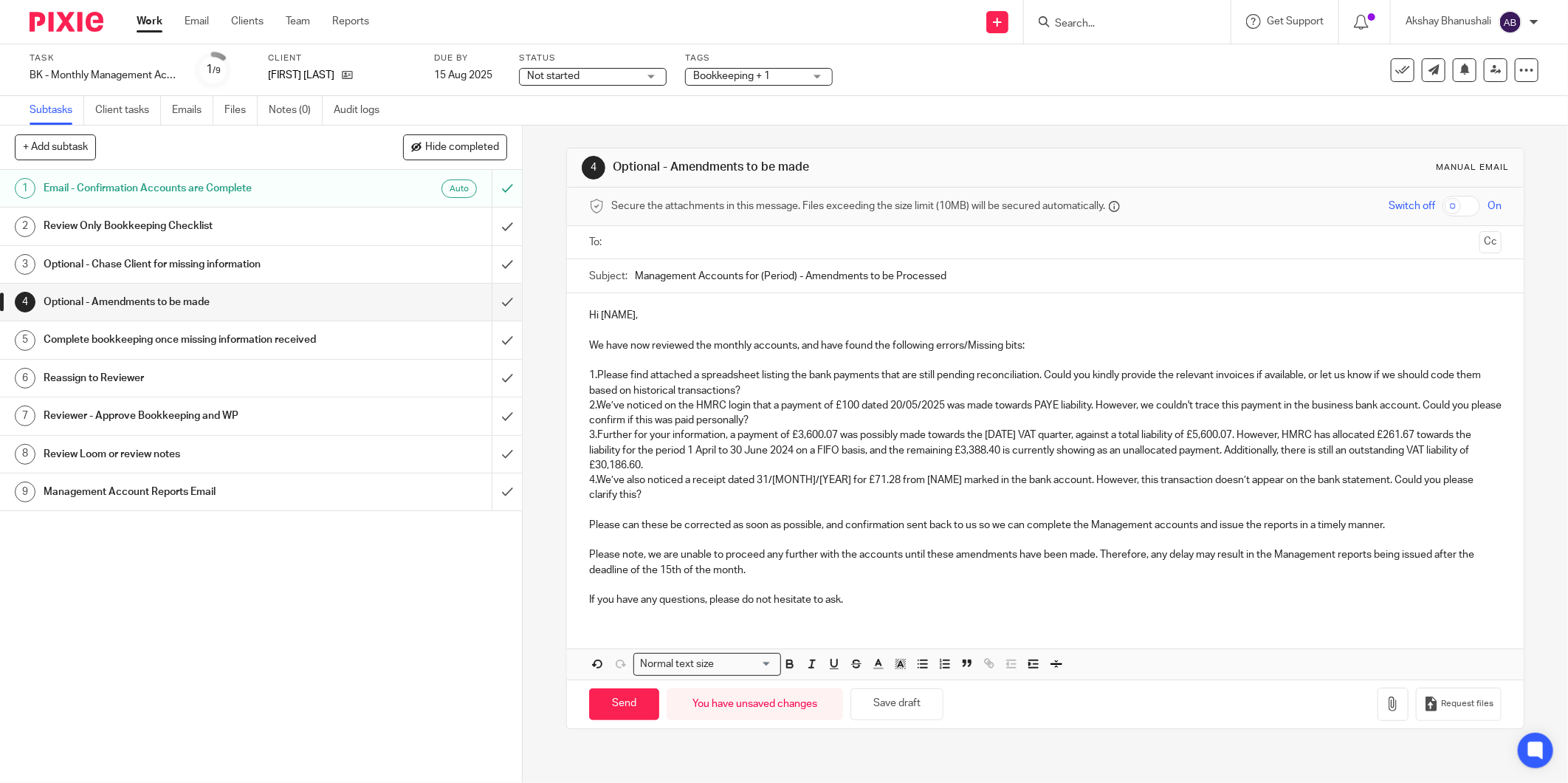 drag, startPoint x: 788, startPoint y: 277, endPoint x: 753, endPoint y: 278, distance: 35.01428 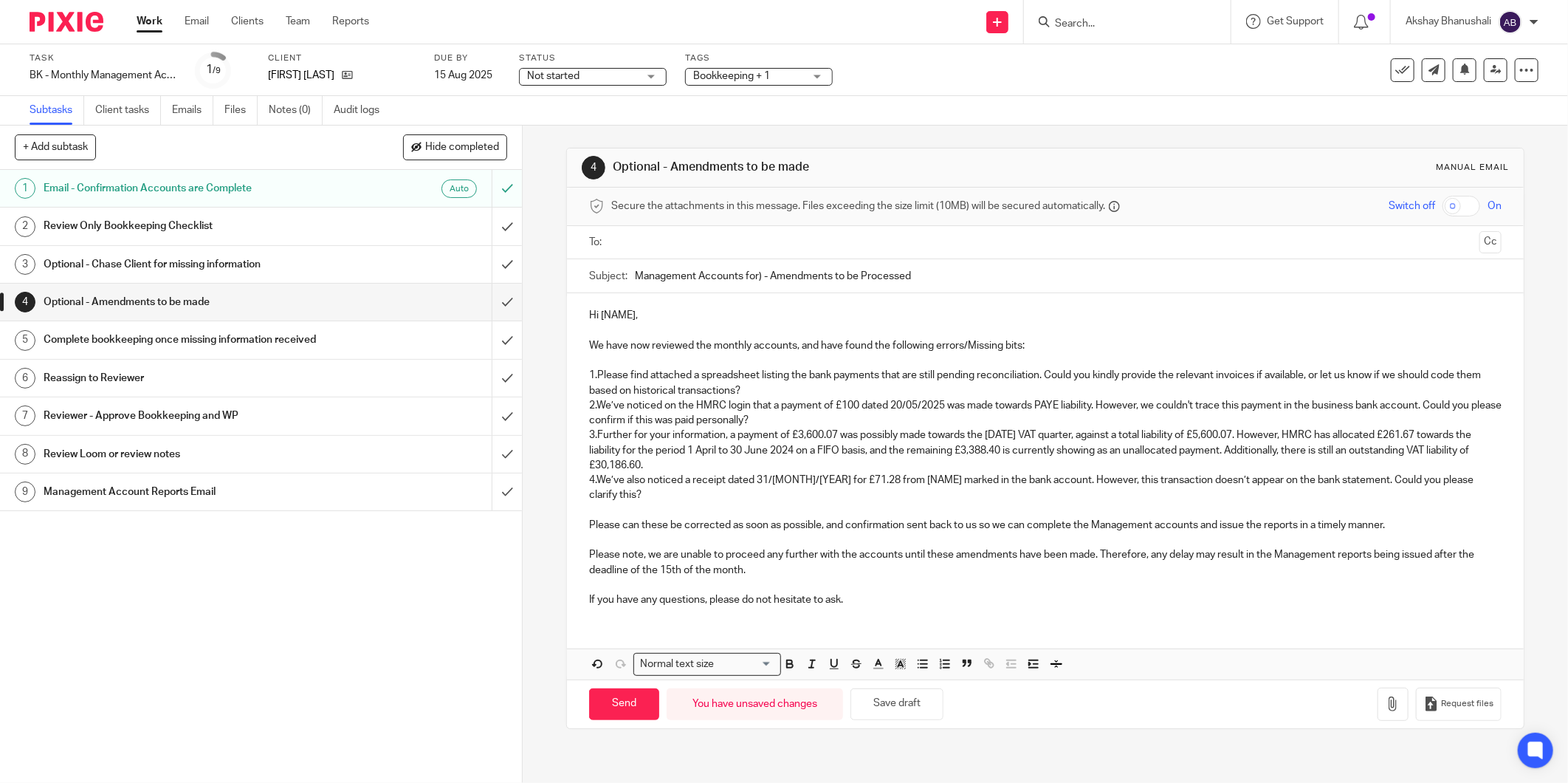 click on "Management Accounts for) - Amendments to be Processed" at bounding box center [1068, 276] 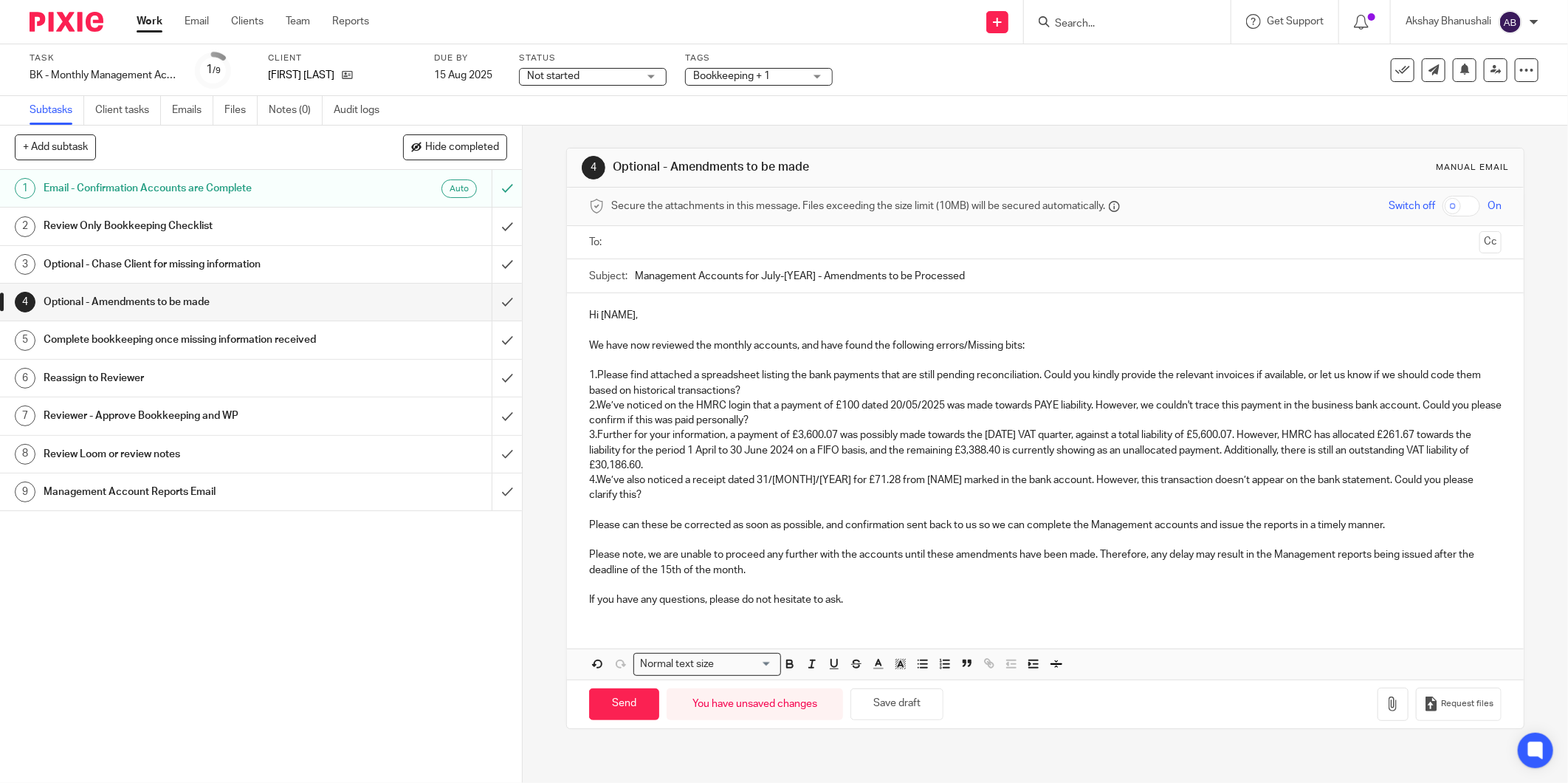 drag, startPoint x: 816, startPoint y: 276, endPoint x: 979, endPoint y: 271, distance: 163.0767 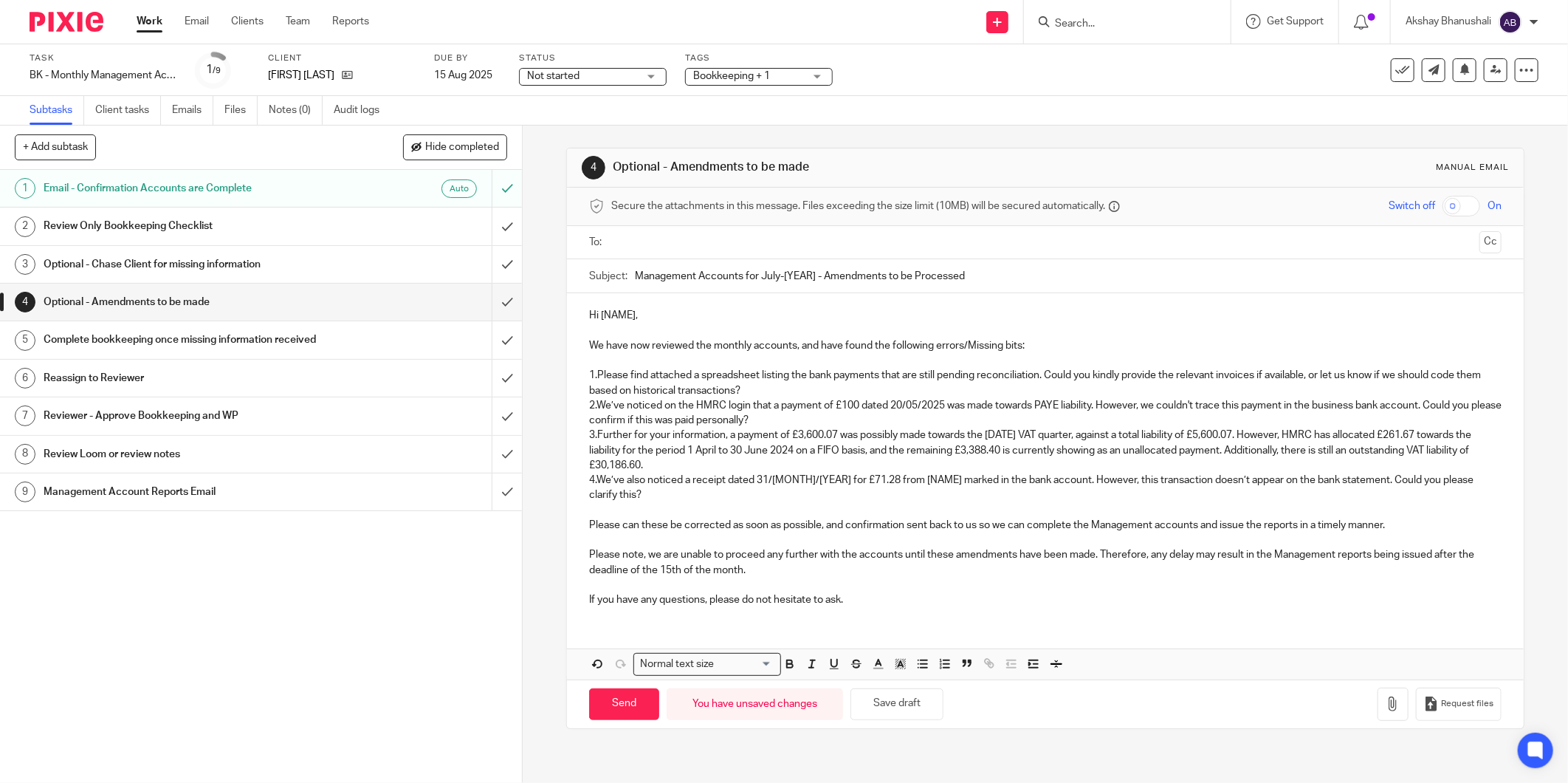click on "Management Accounts for July-[YEAR] - Amendments to be Processed" at bounding box center [1068, 276] 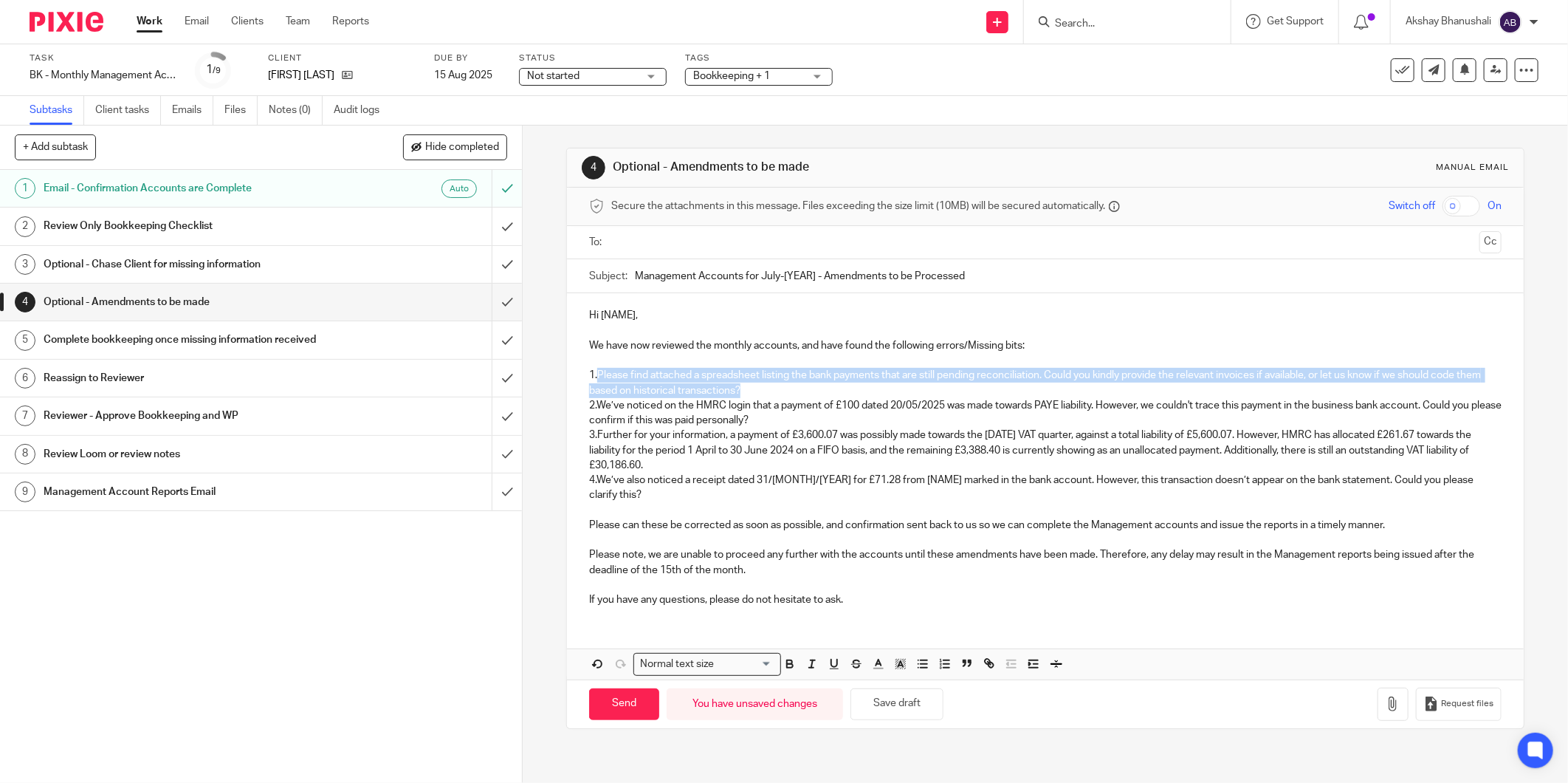 drag, startPoint x: 763, startPoint y: 392, endPoint x: 594, endPoint y: 374, distance: 169.95588 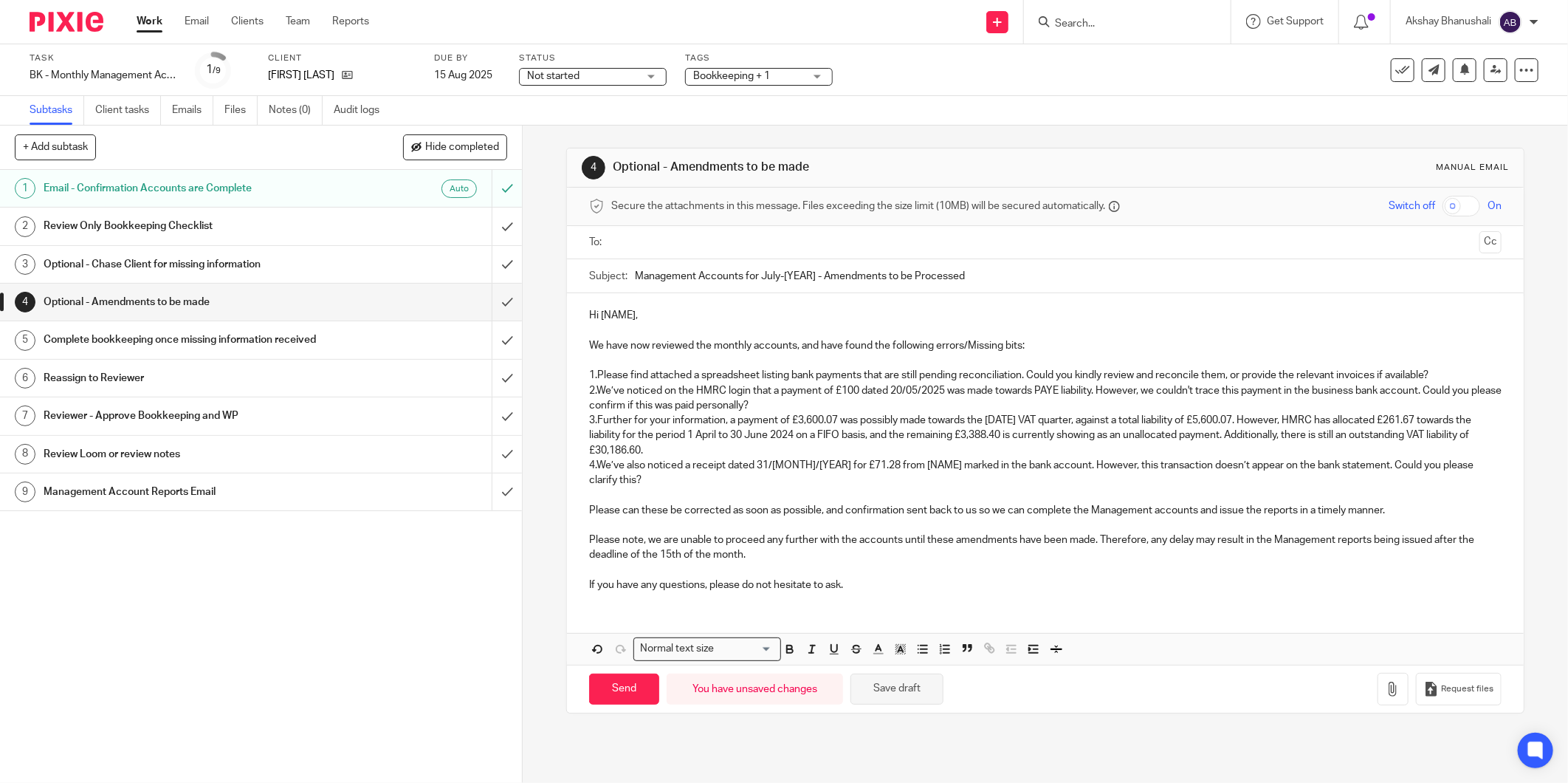 click on "Save draft" at bounding box center (897, 689) 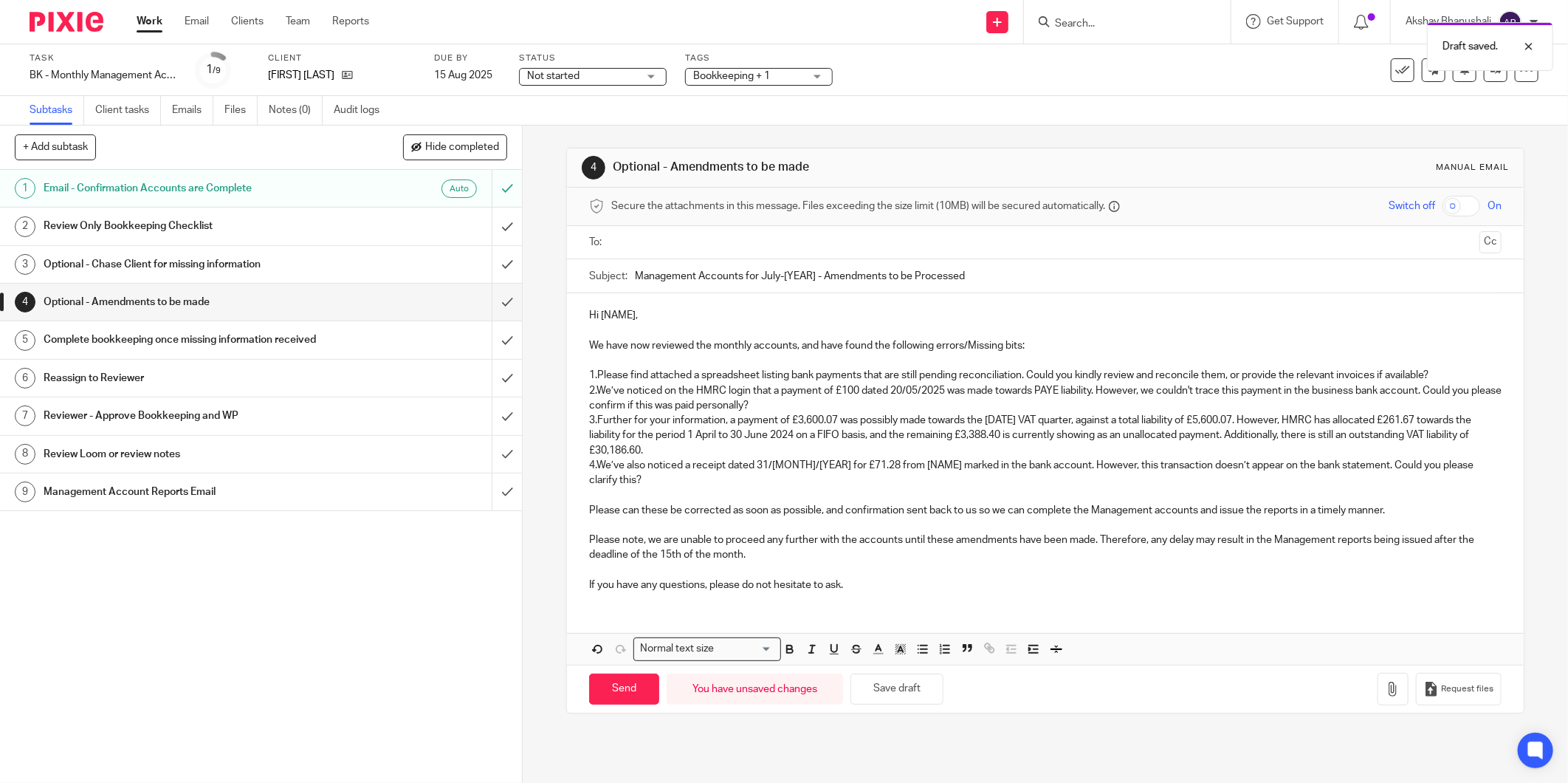 click at bounding box center [1045, 242] 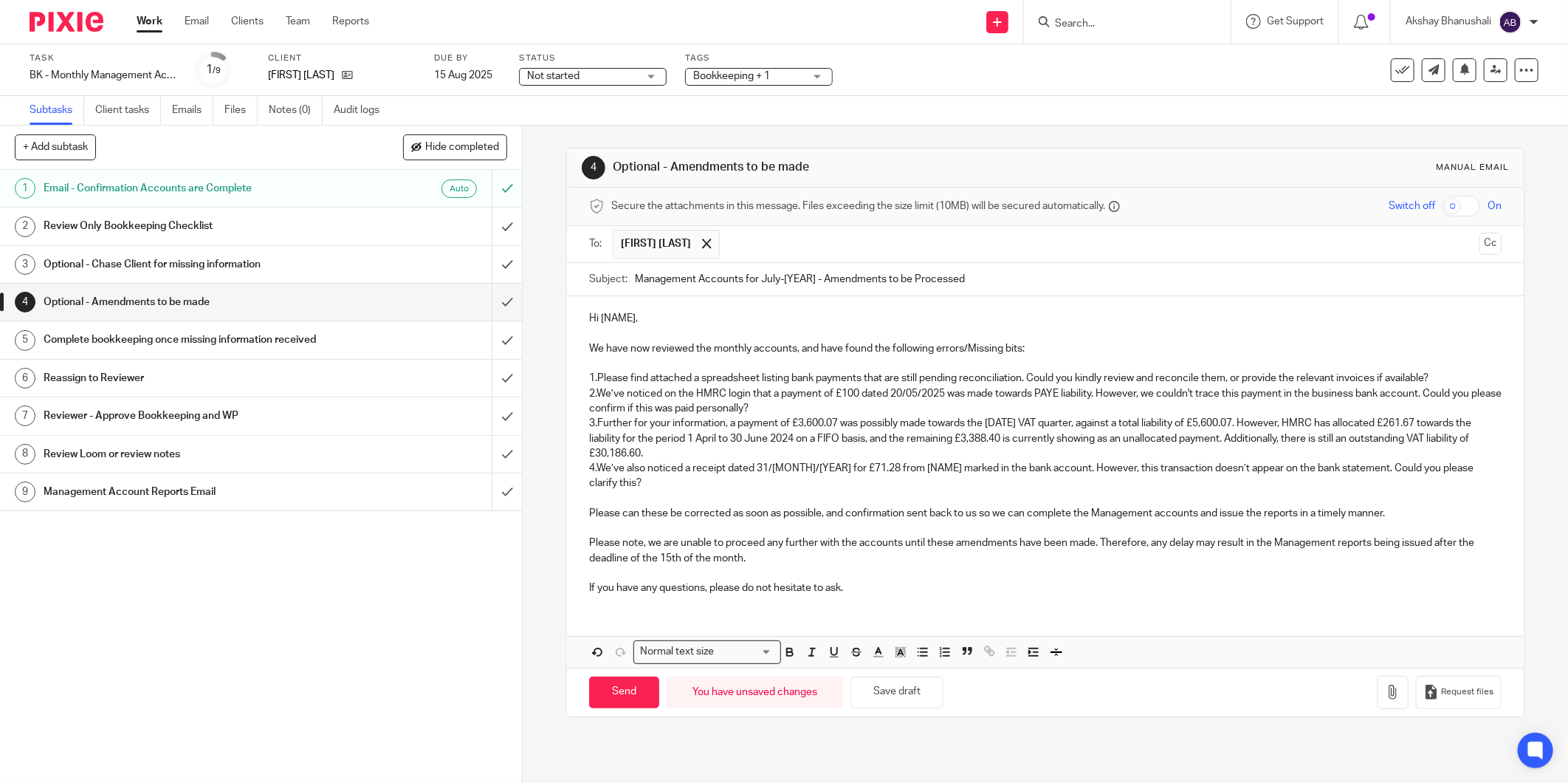 click on "Hi [NAME]," at bounding box center (1045, 318) 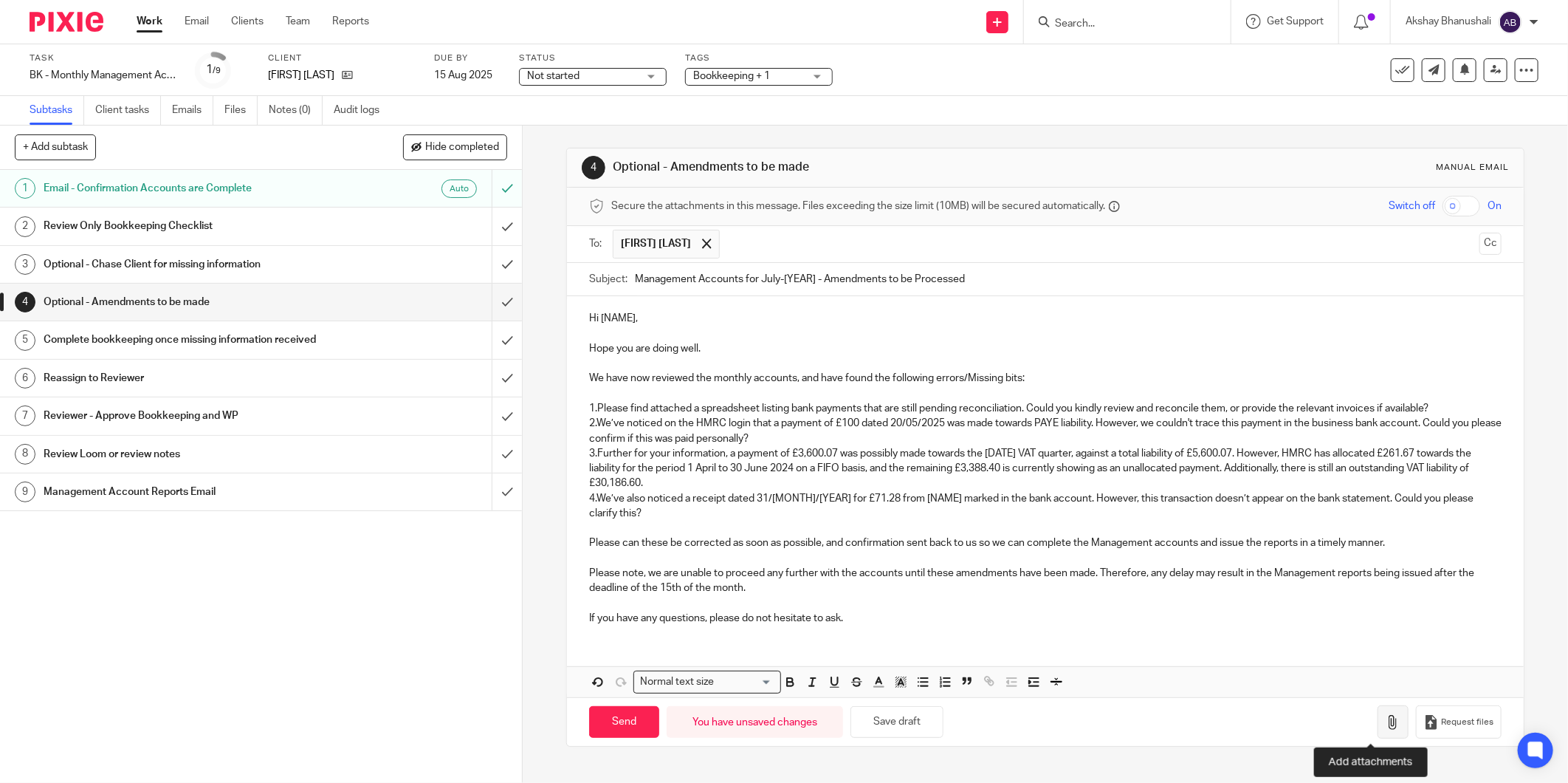 click at bounding box center [1393, 722] 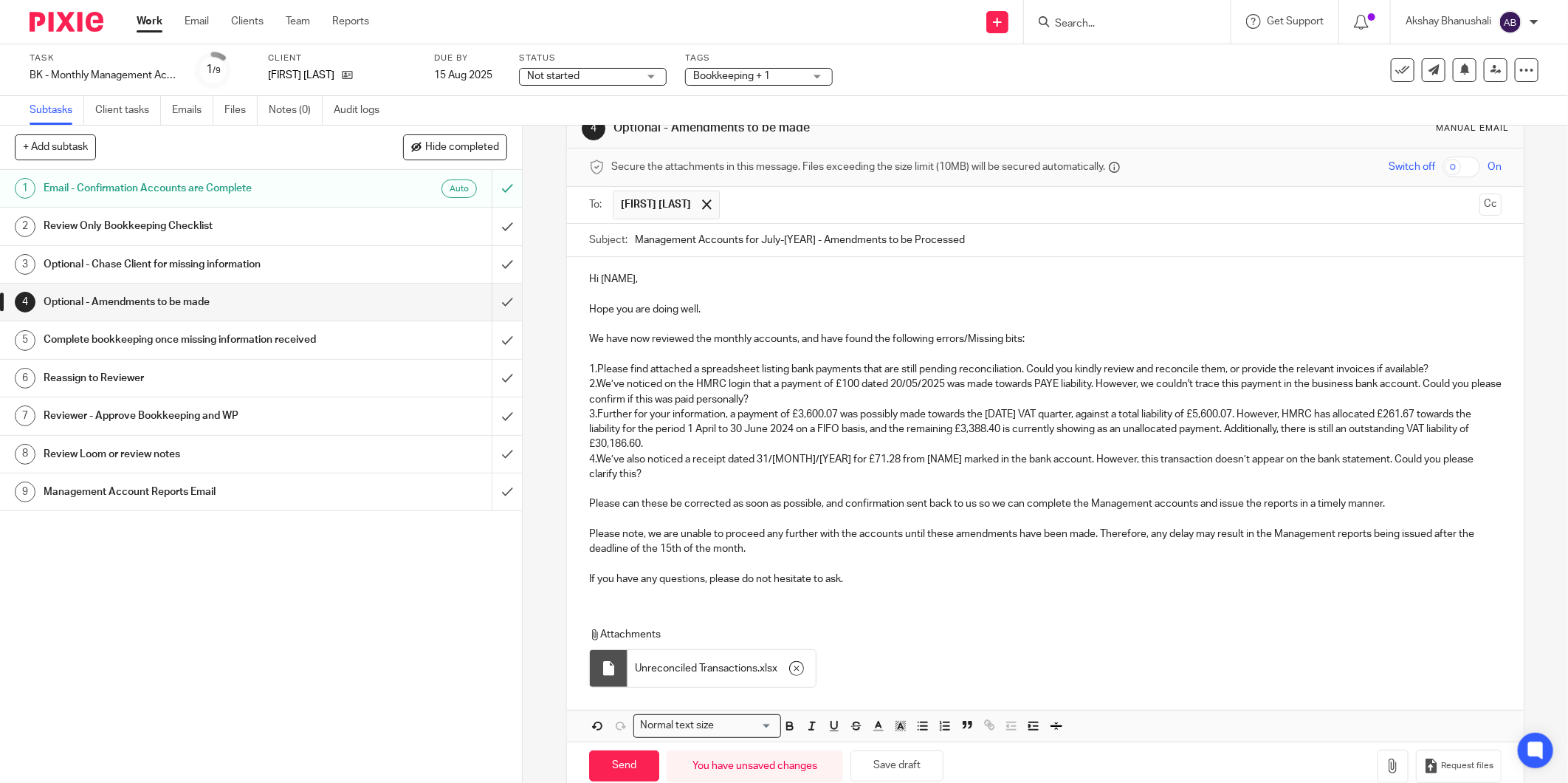scroll, scrollTop: 70, scrollLeft: 0, axis: vertical 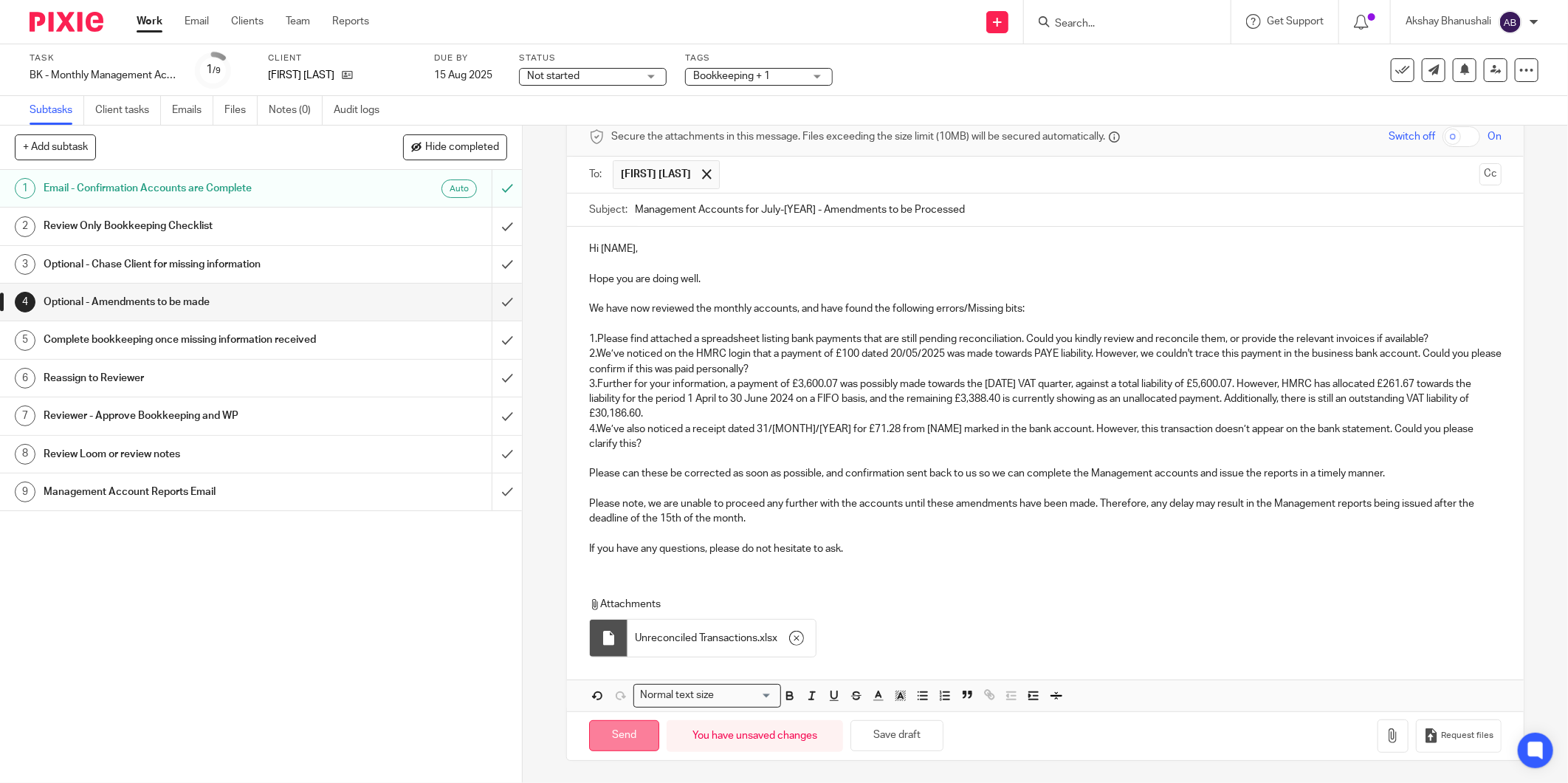 click on "Send" at bounding box center (624, 736) 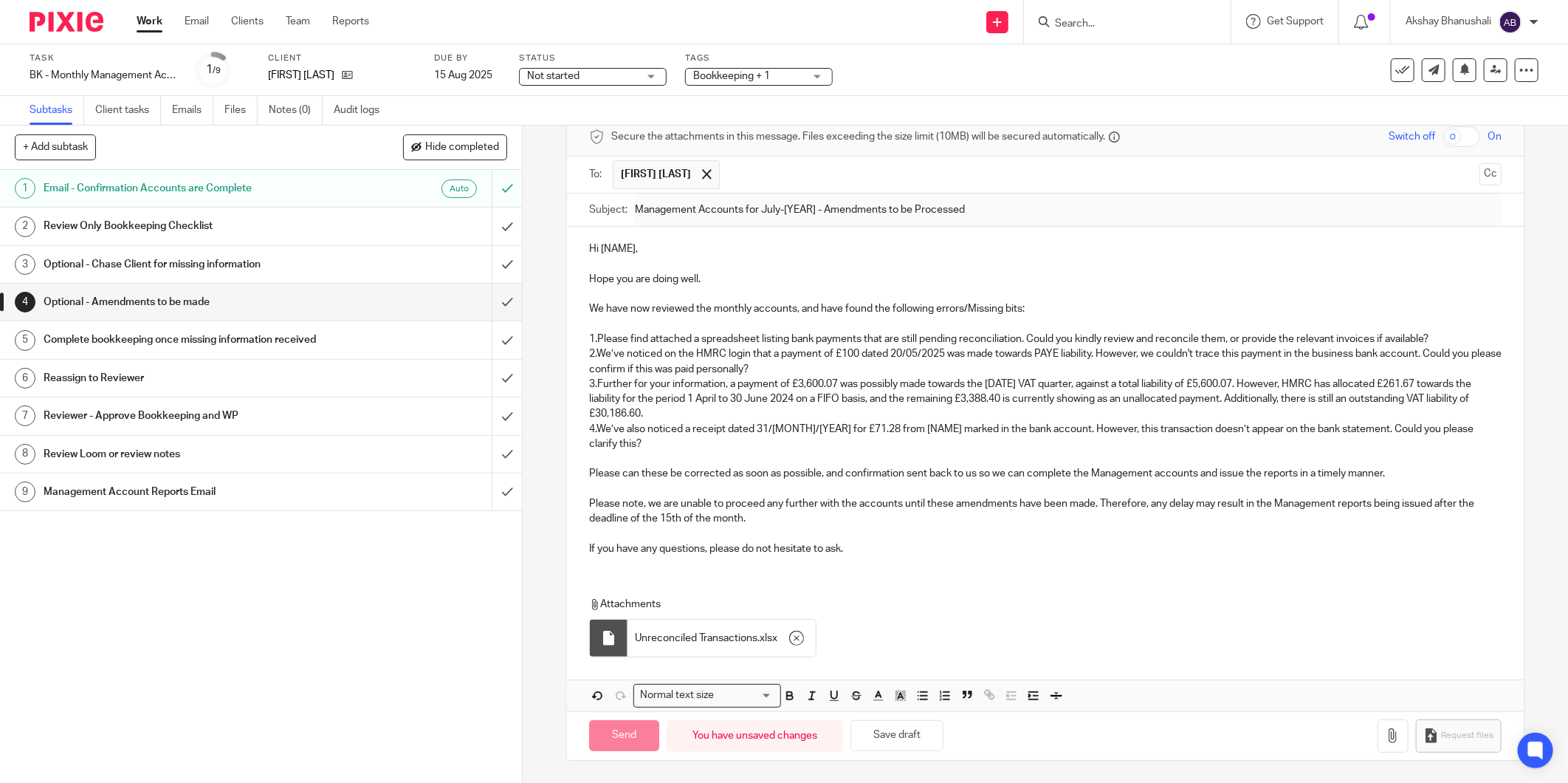 type on "Sent" 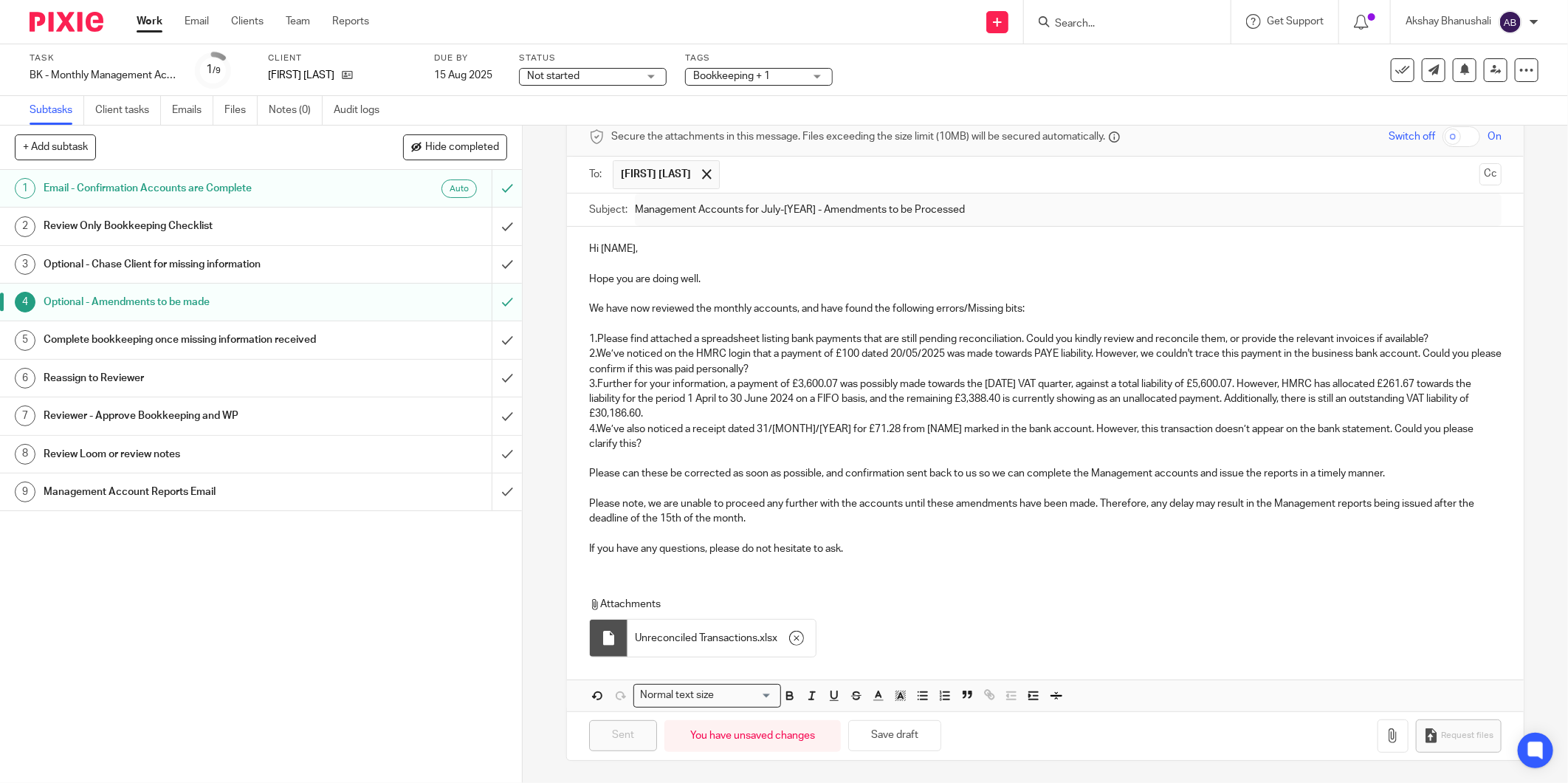 scroll, scrollTop: 66, scrollLeft: 0, axis: vertical 